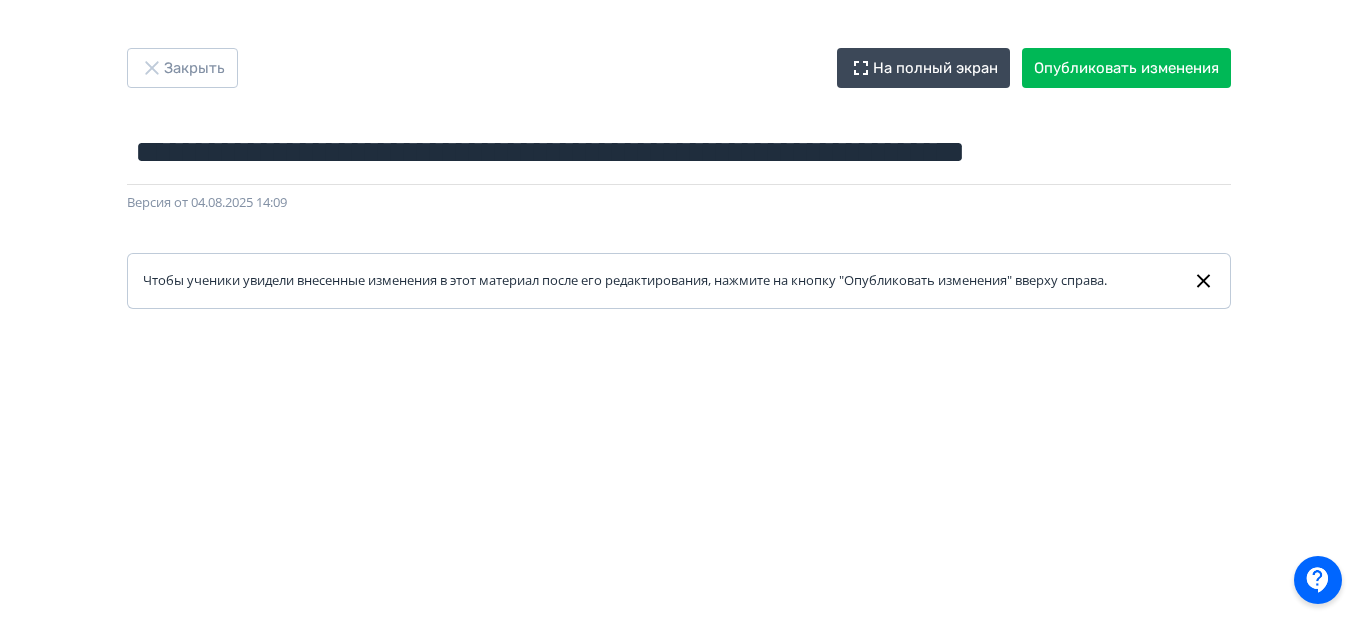 scroll, scrollTop: 0, scrollLeft: 0, axis: both 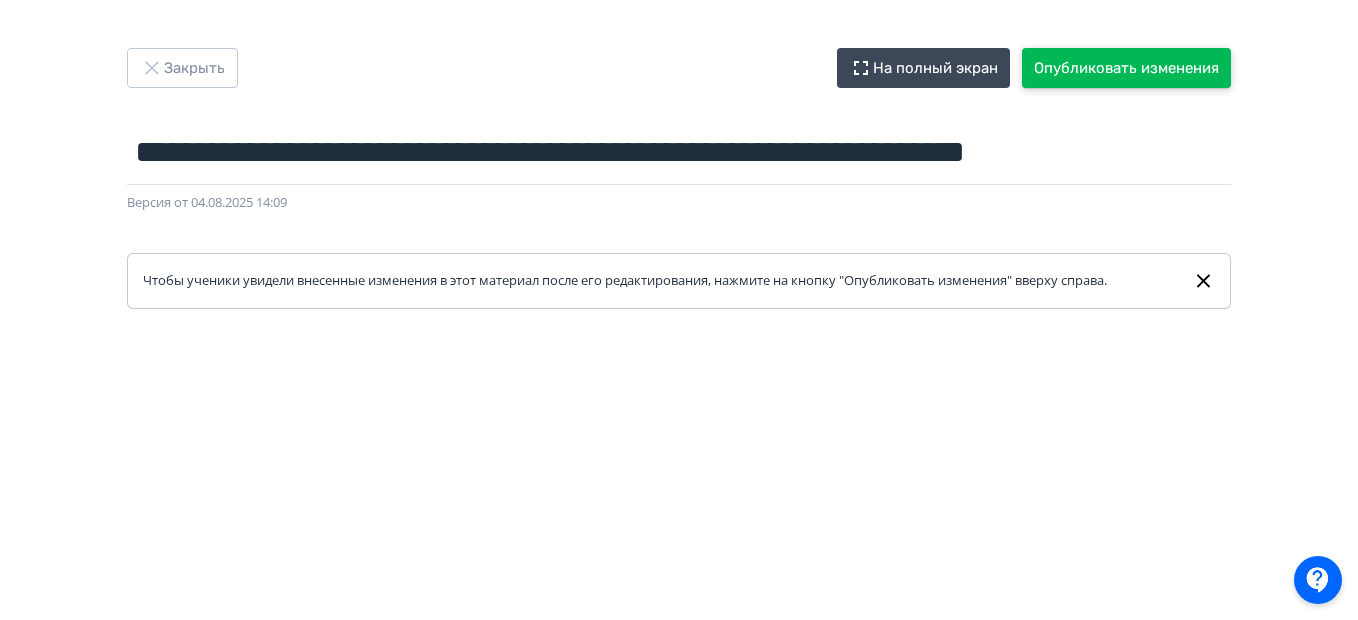 click on "Опубликовать изменения" at bounding box center [1126, 68] 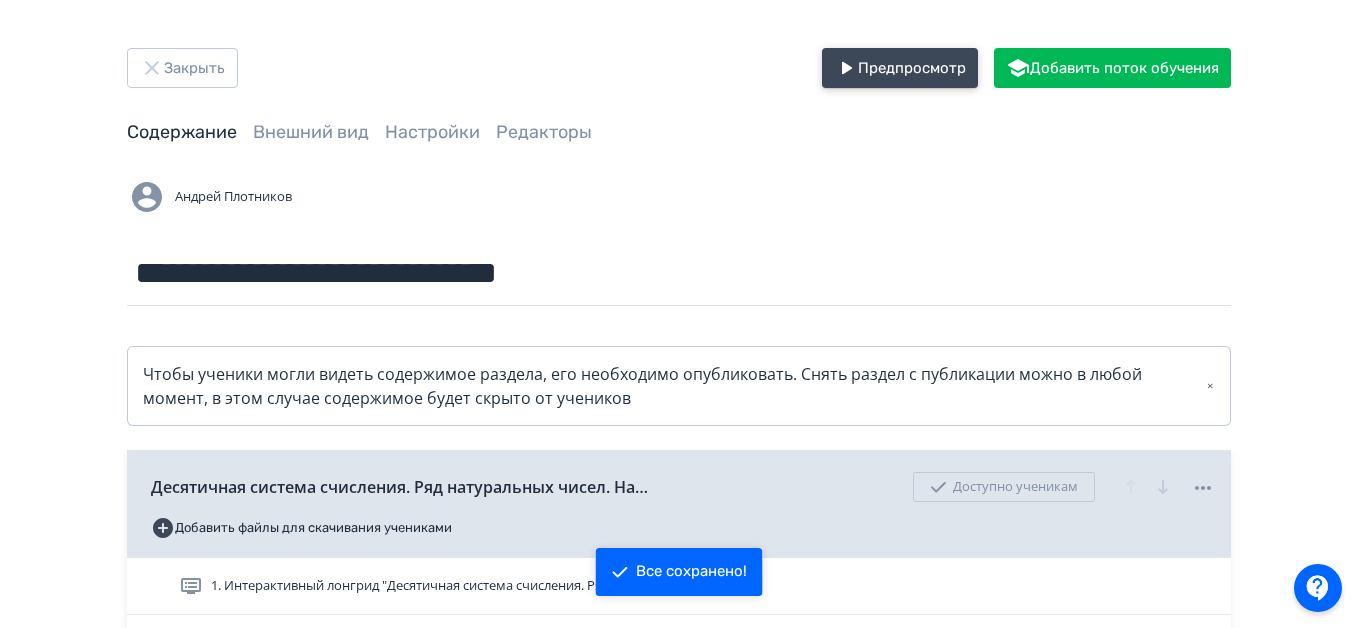 click on "Предпросмотр" at bounding box center (900, 68) 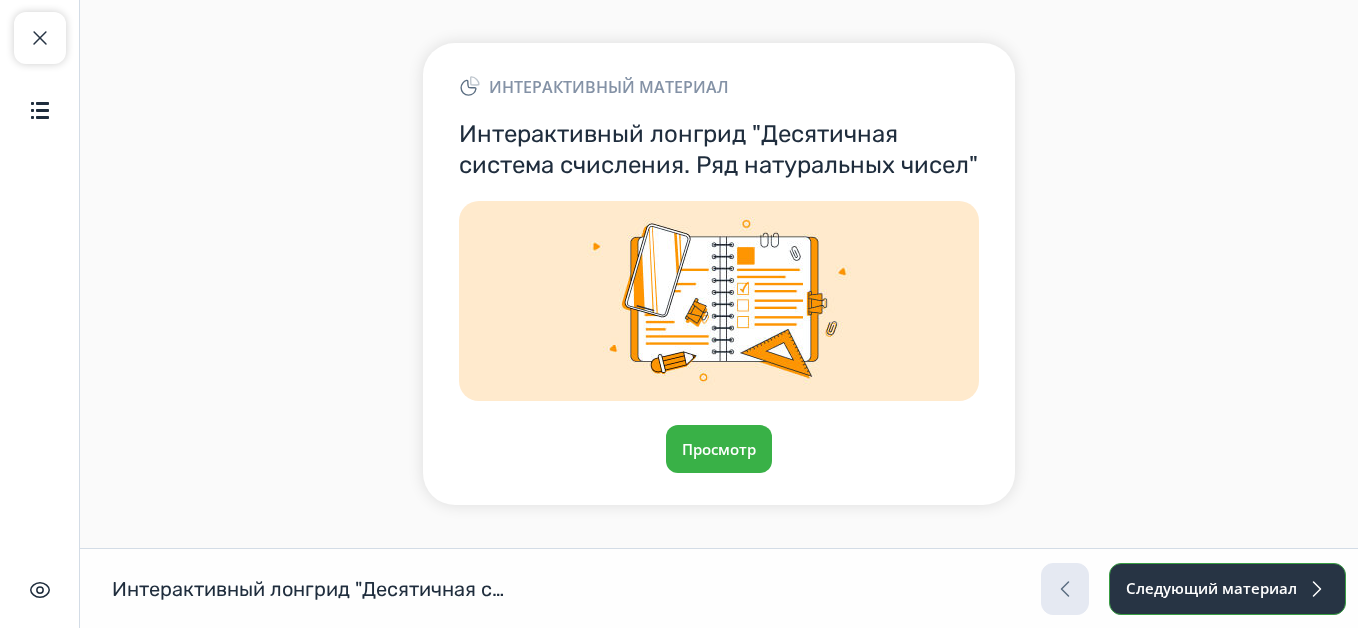 click at bounding box center (1317, 589) 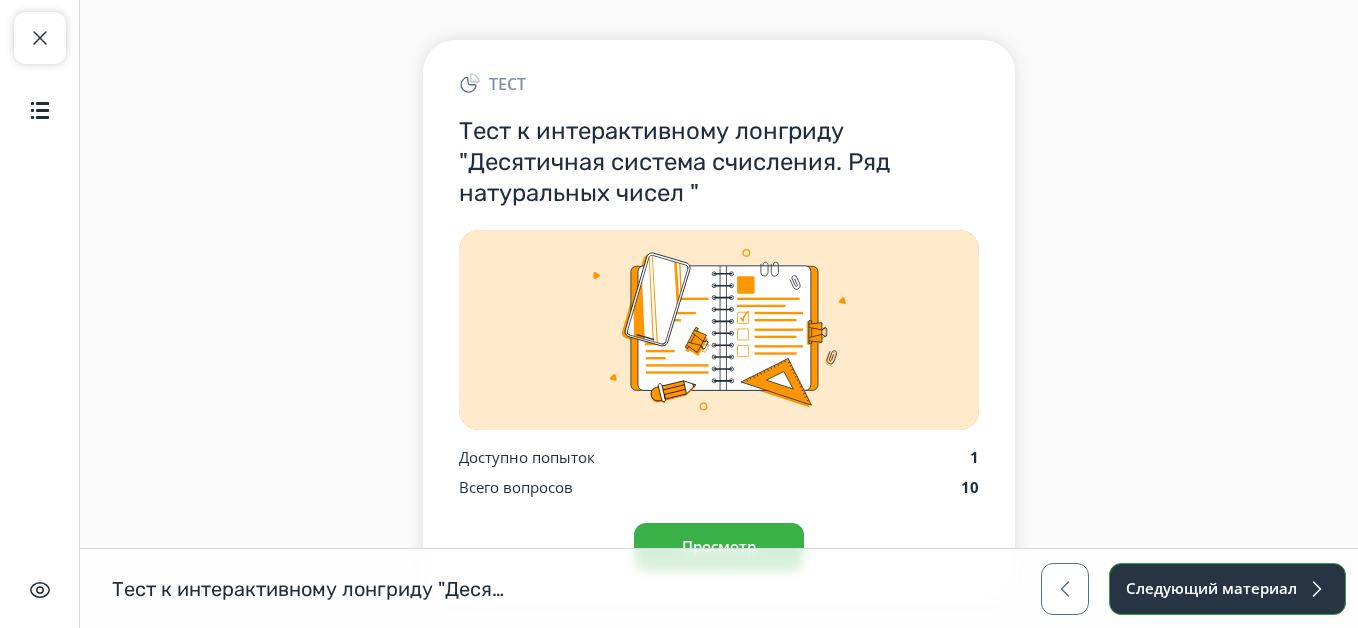 click at bounding box center [1317, 589] 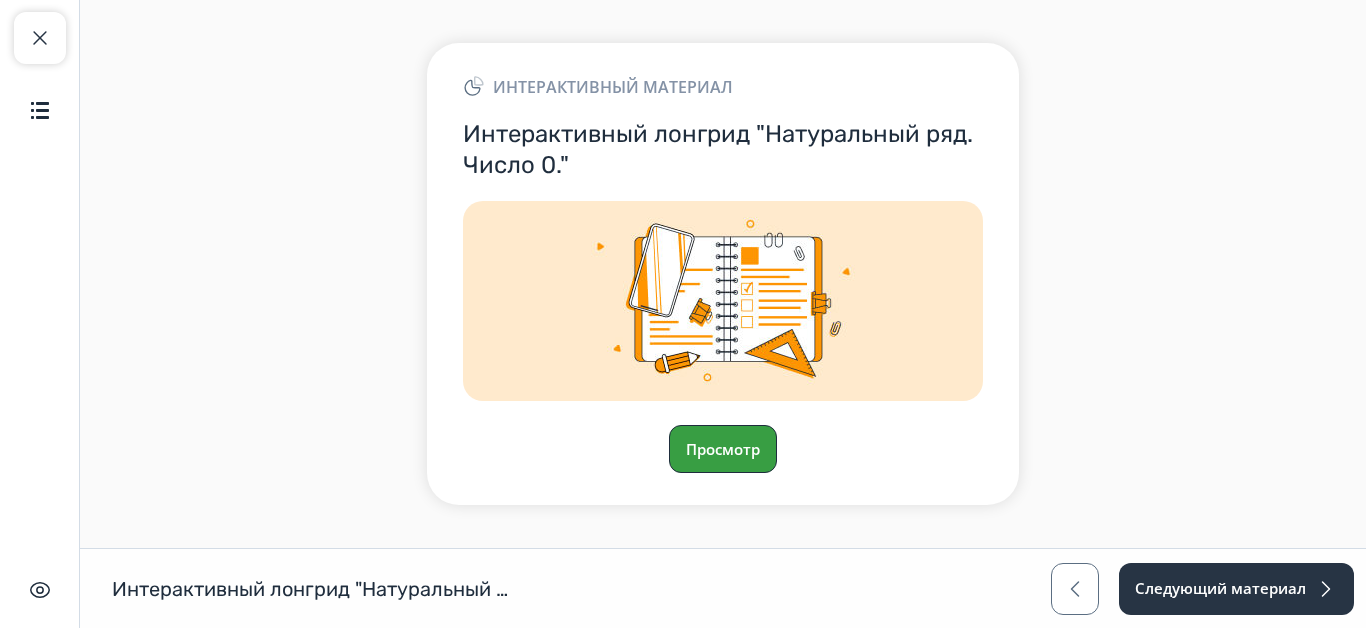 click on "Просмотр" at bounding box center [723, 449] 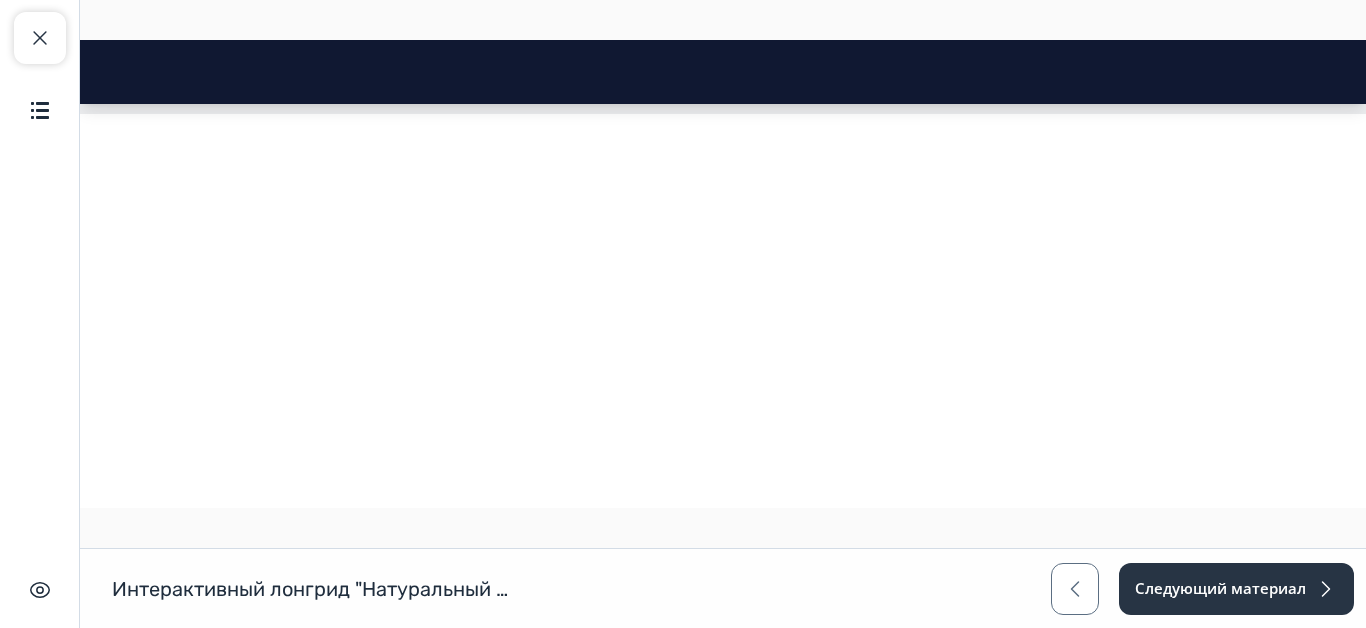 scroll, scrollTop: 788, scrollLeft: 0, axis: vertical 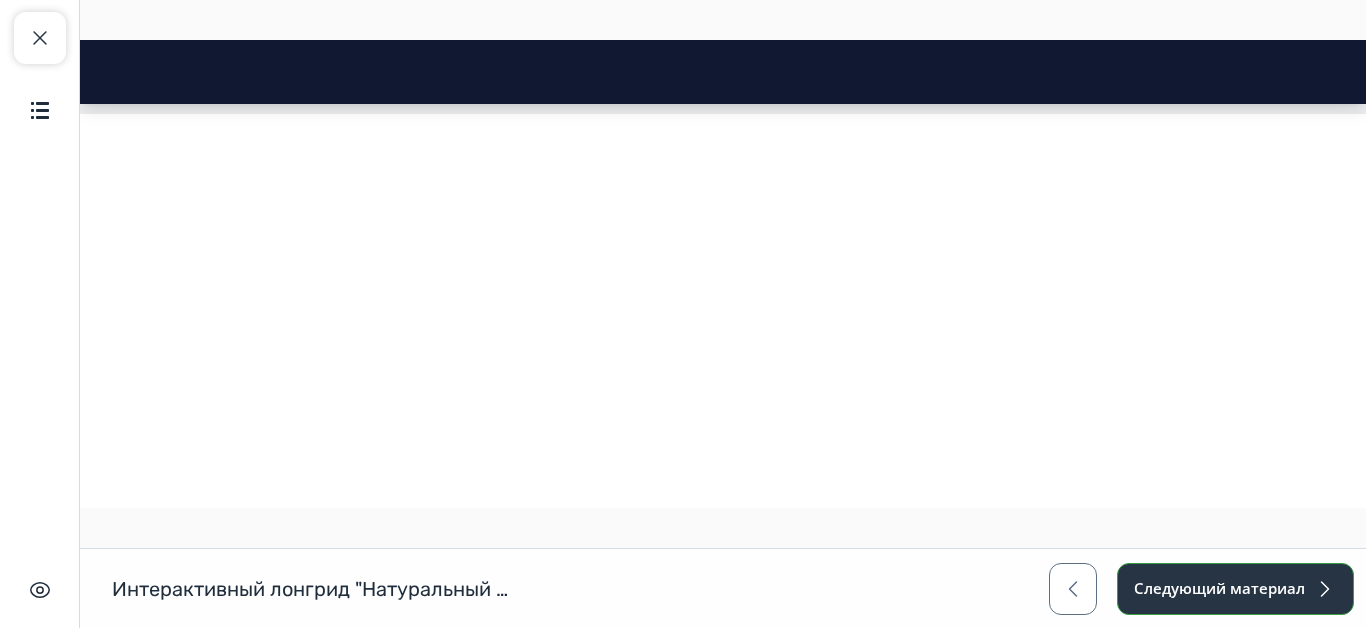 click on "Следующий материал" at bounding box center (1235, 589) 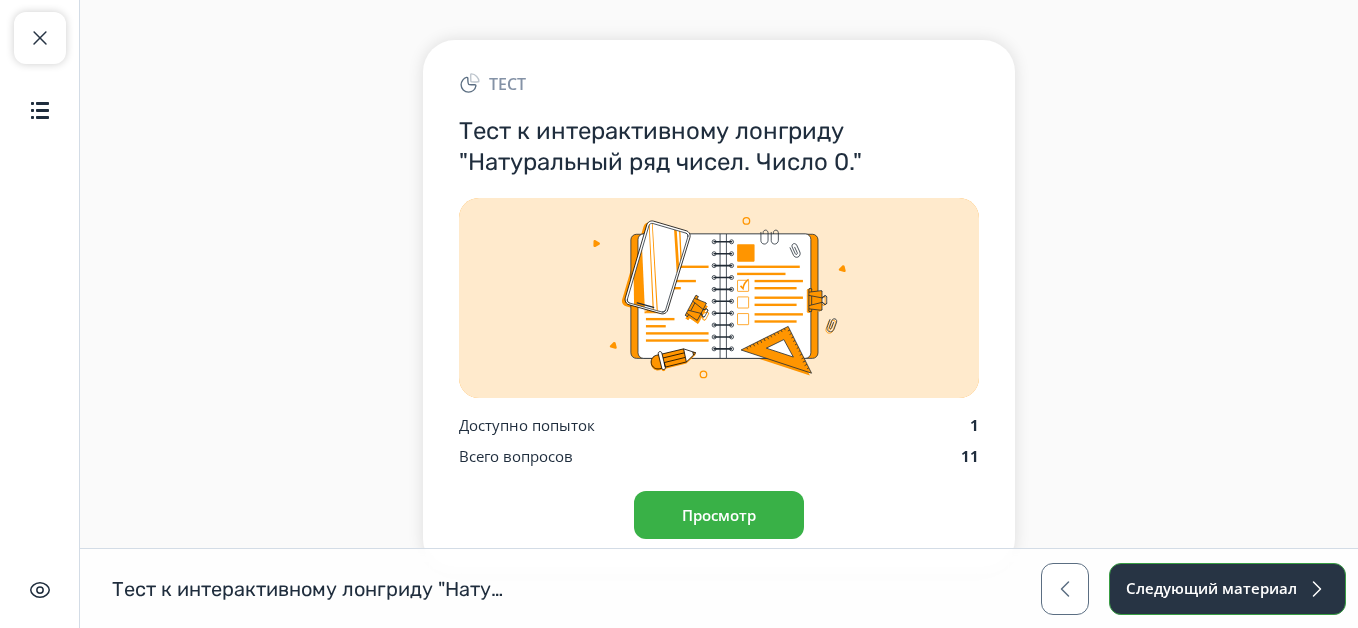 click on "Следующий материал" at bounding box center [1227, 589] 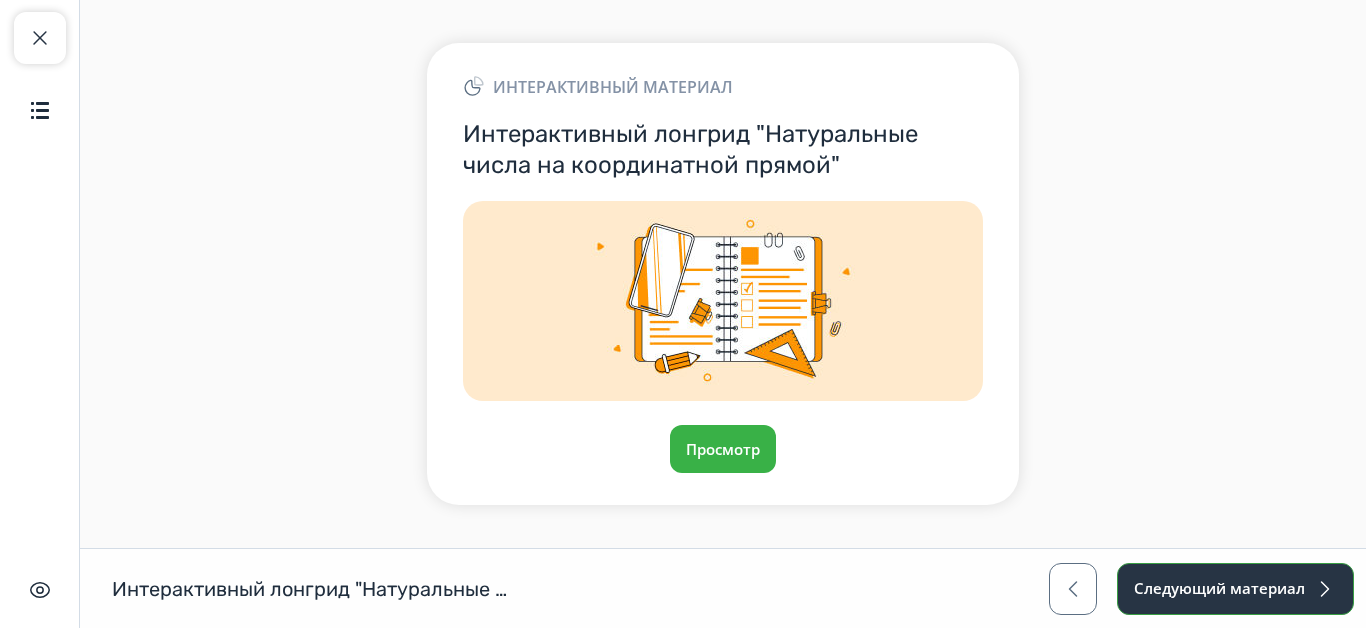click on "Следующий материал" at bounding box center (1235, 589) 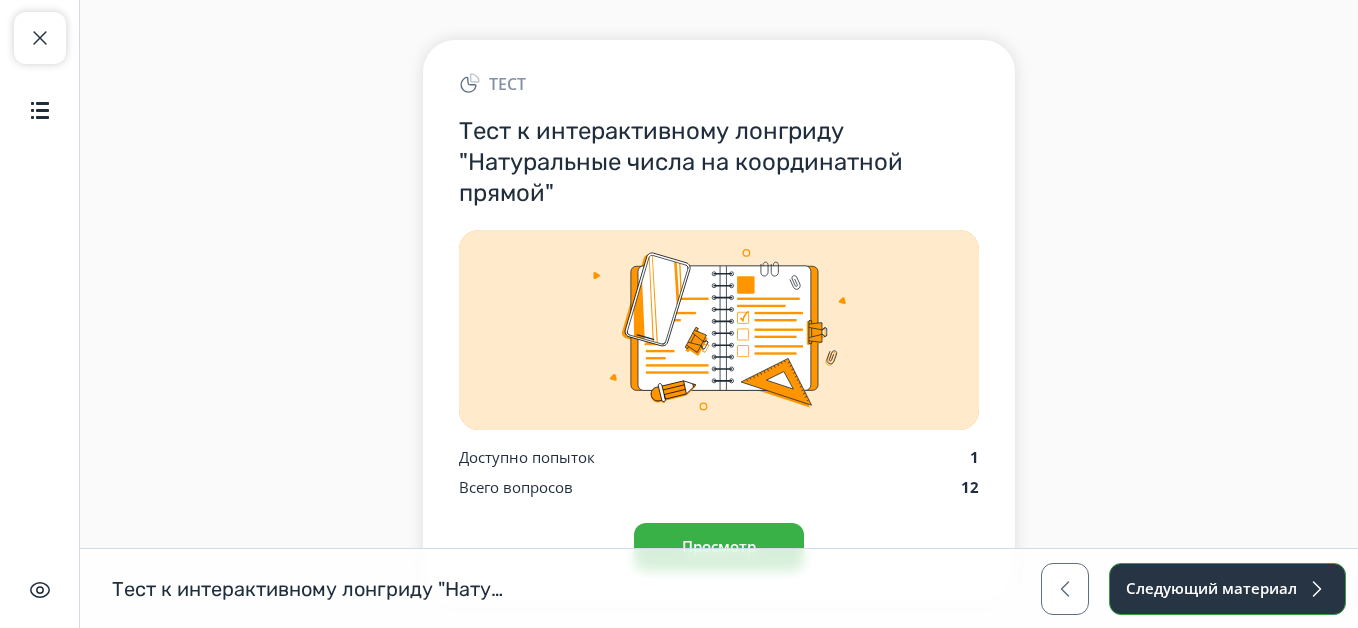 click on "Следующий материал" at bounding box center [1227, 589] 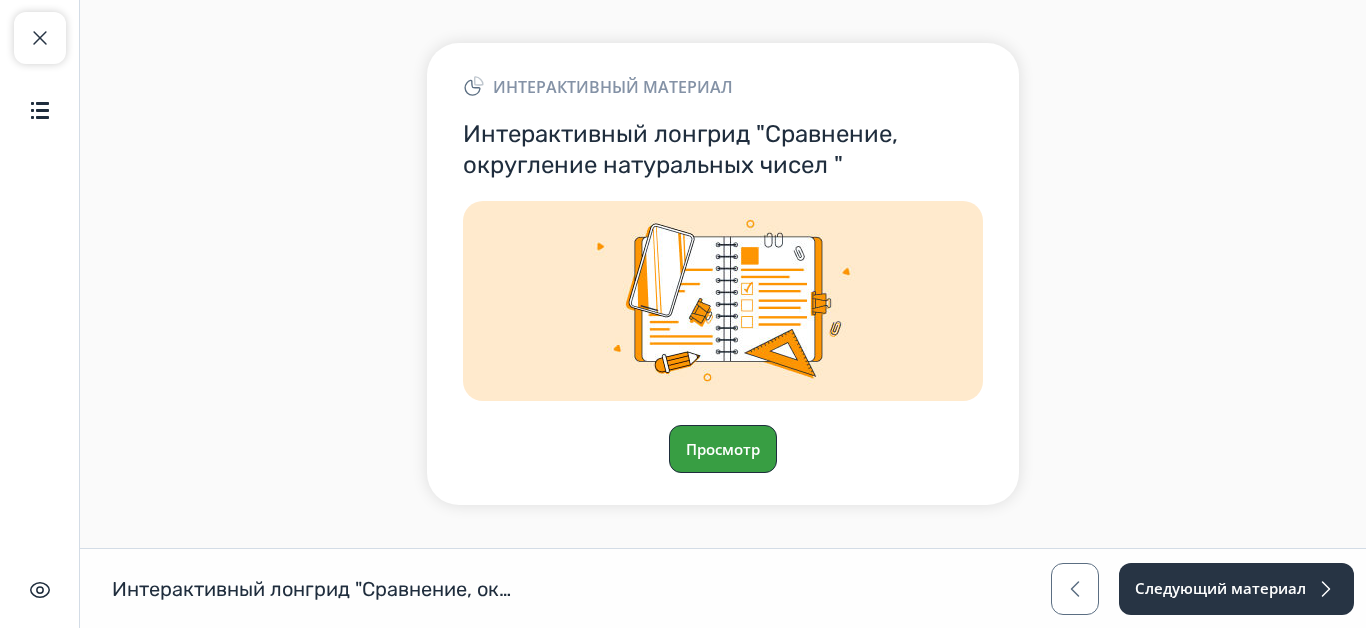click on "Просмотр" at bounding box center (723, 449) 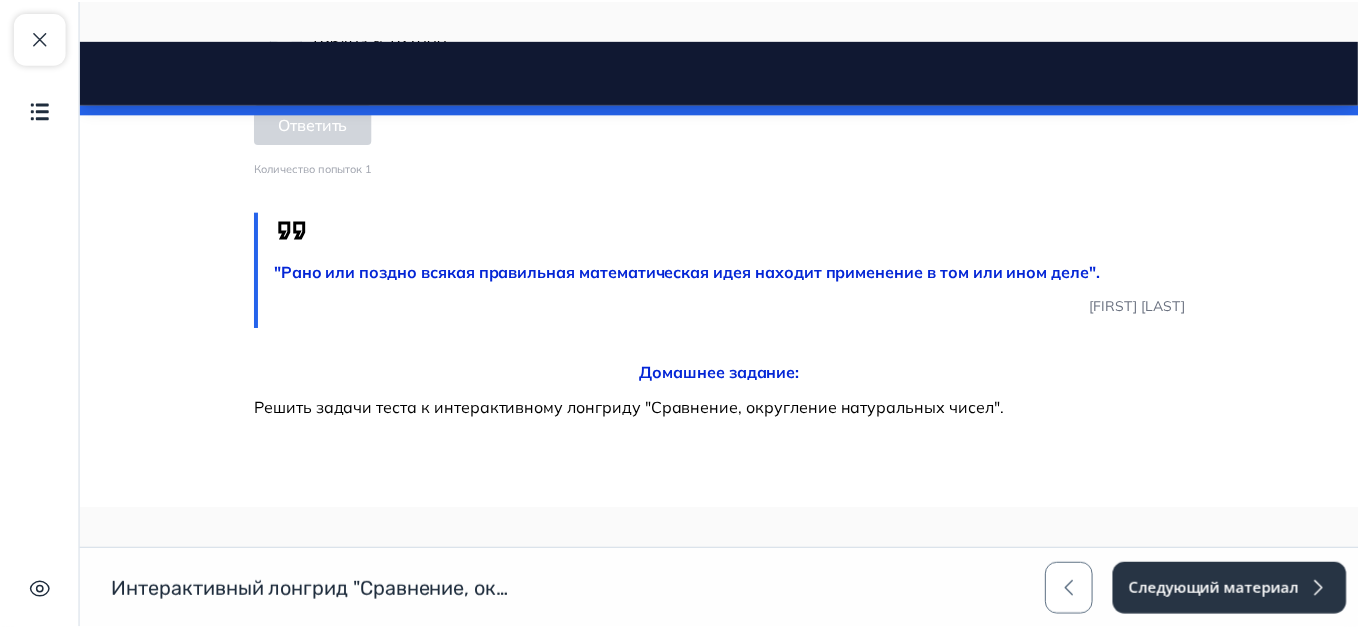 scroll, scrollTop: 6749, scrollLeft: 0, axis: vertical 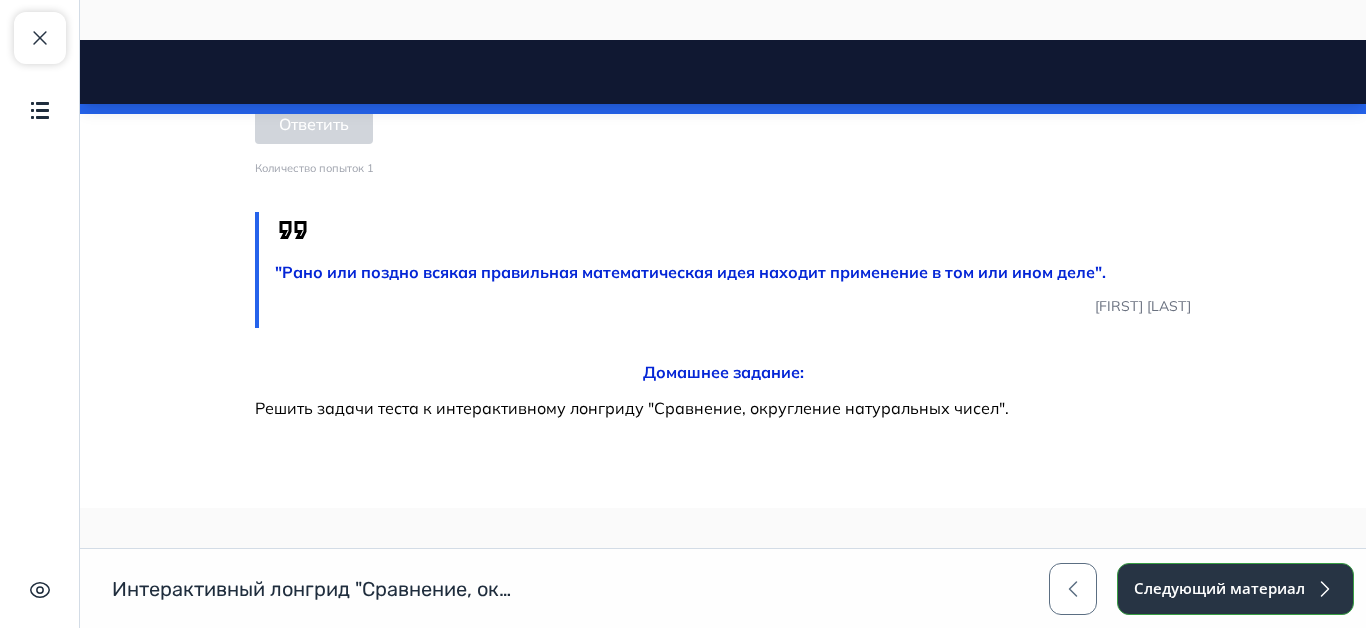 click on "Следующий материал" at bounding box center (1235, 589) 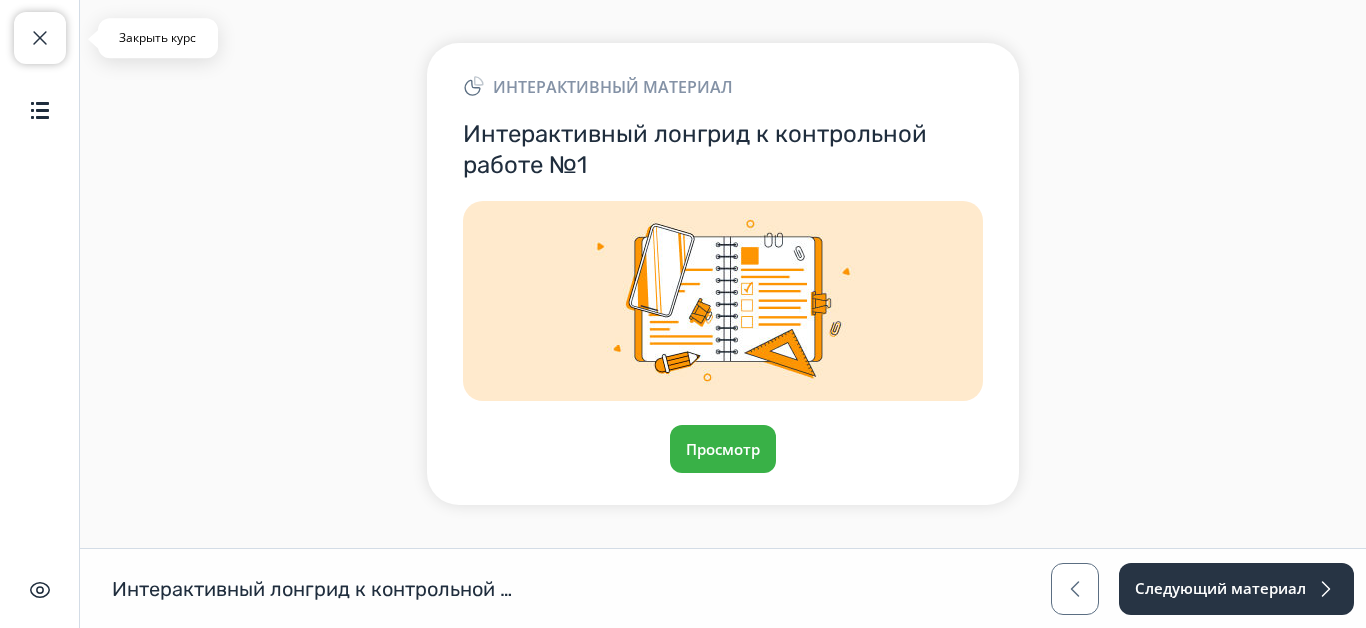 click at bounding box center [40, 38] 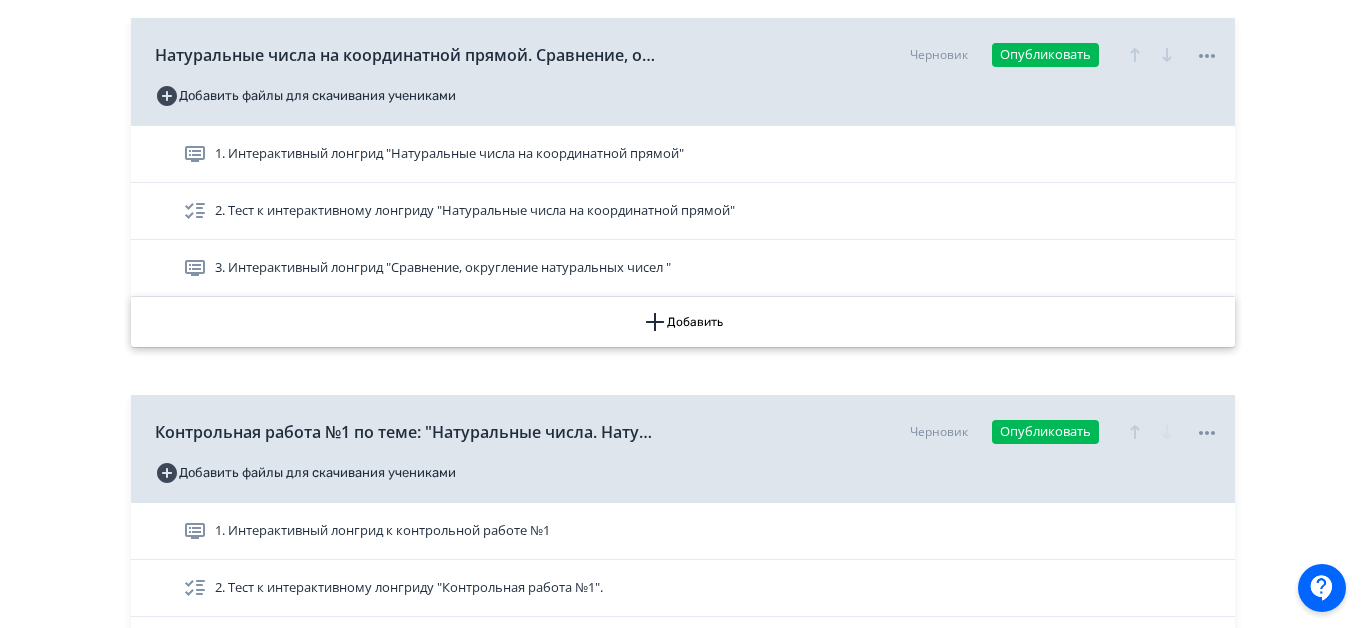 scroll, scrollTop: 900, scrollLeft: 0, axis: vertical 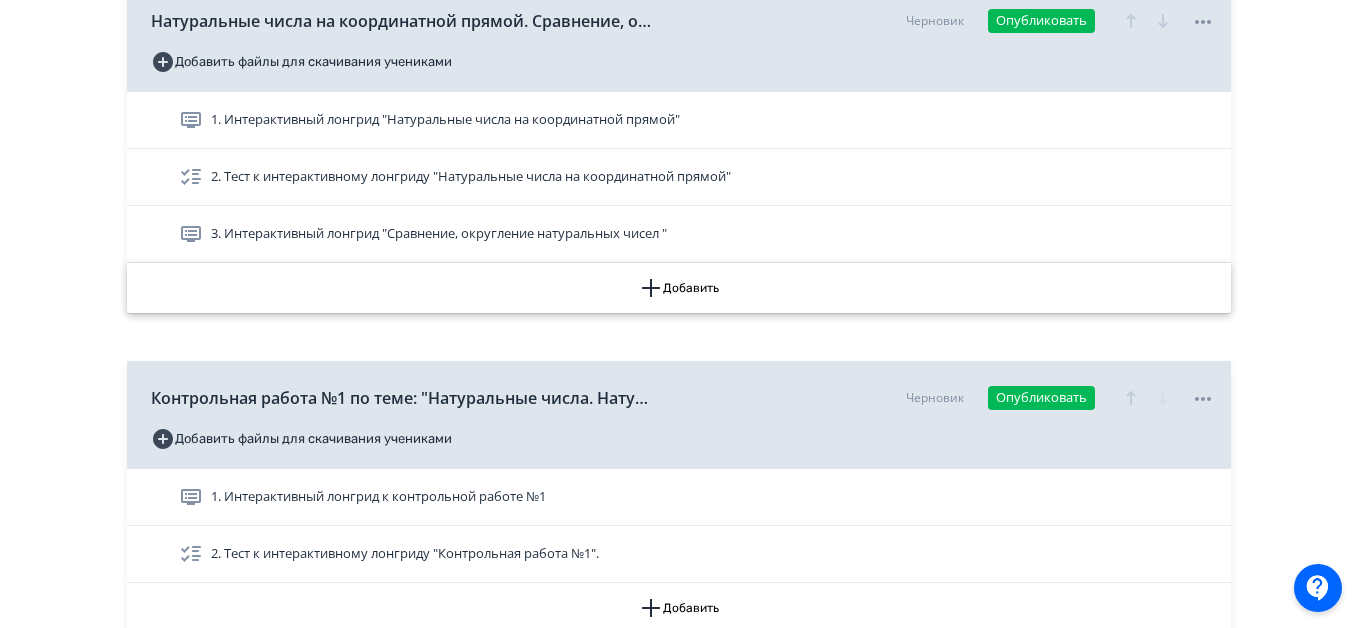 click on "Добавить" at bounding box center (679, 288) 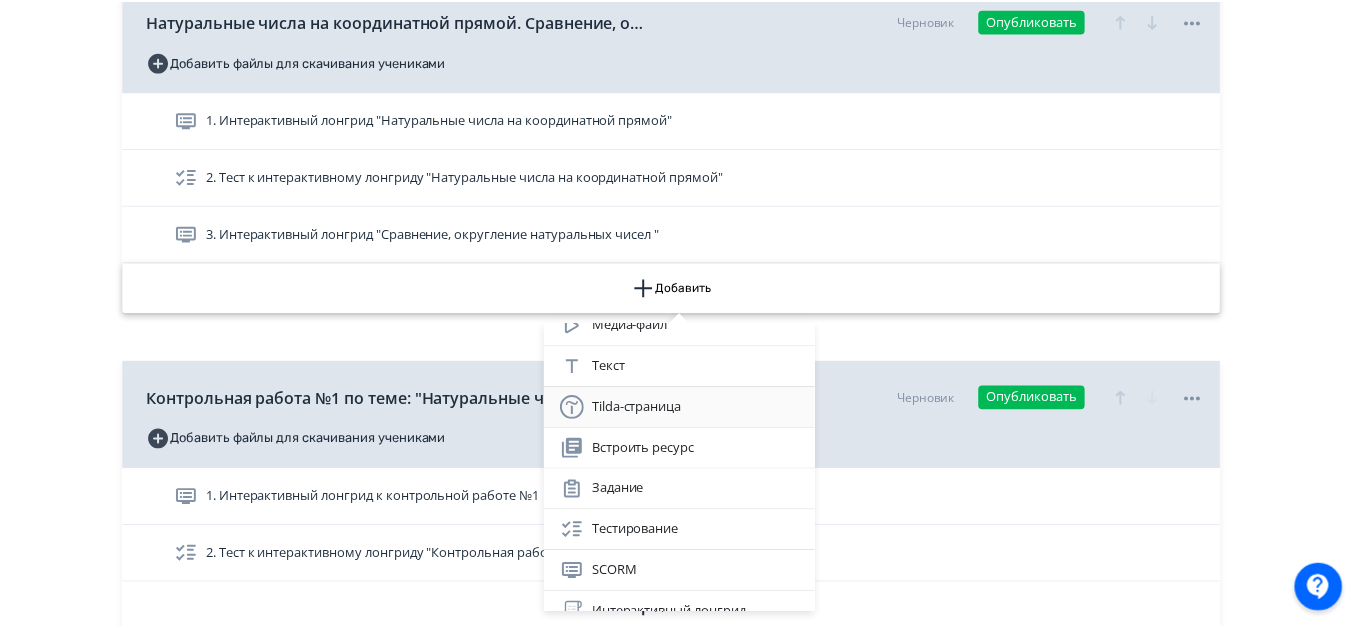 scroll, scrollTop: 200, scrollLeft: 0, axis: vertical 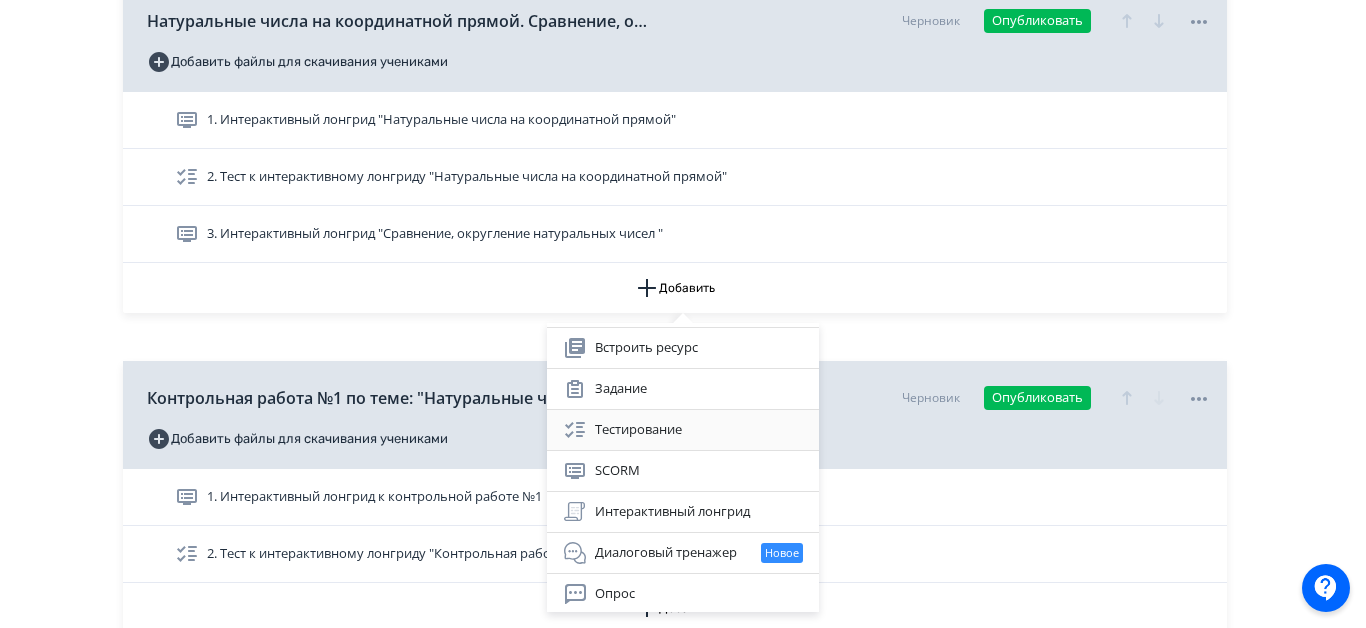click on "Тестирование" at bounding box center [683, 430] 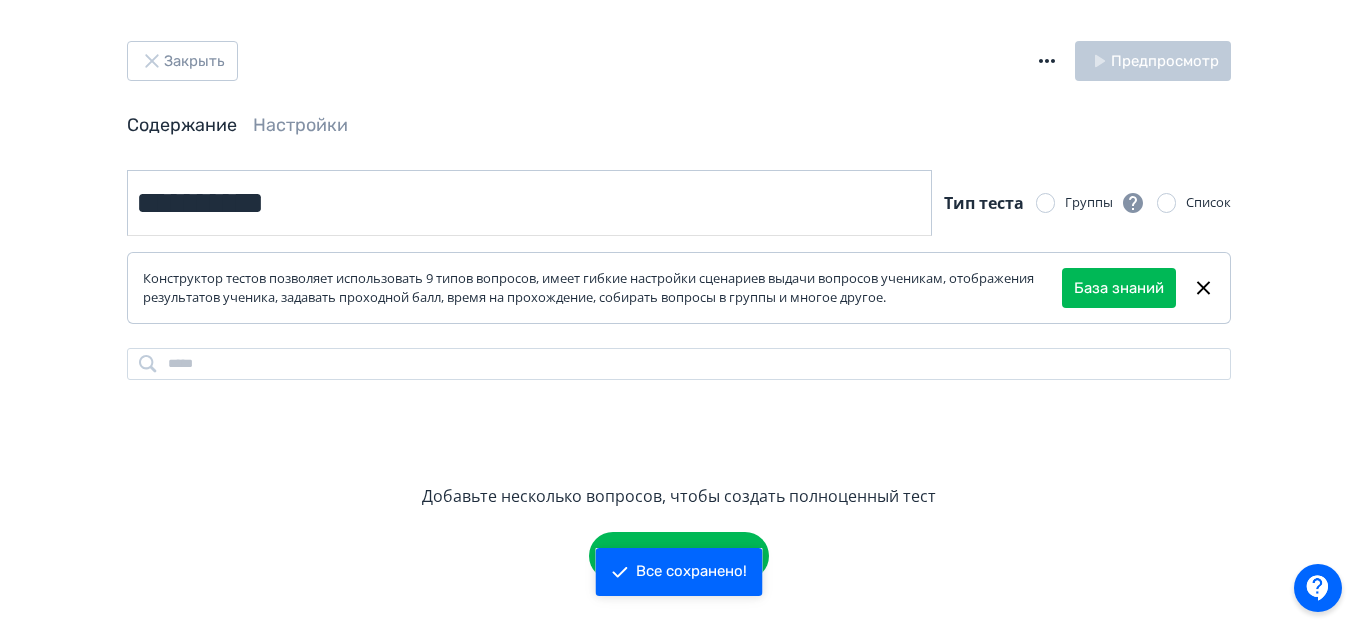 scroll, scrollTop: 0, scrollLeft: 0, axis: both 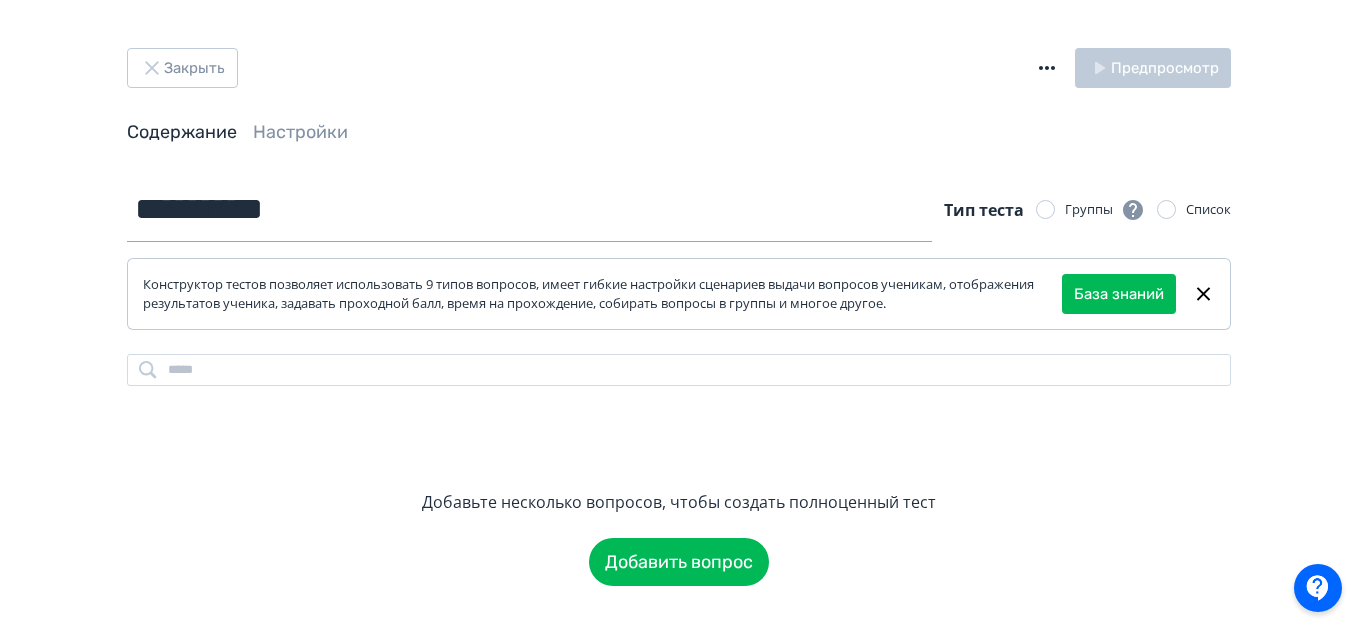 drag, startPoint x: 374, startPoint y: 208, endPoint x: 140, endPoint y: 208, distance: 234 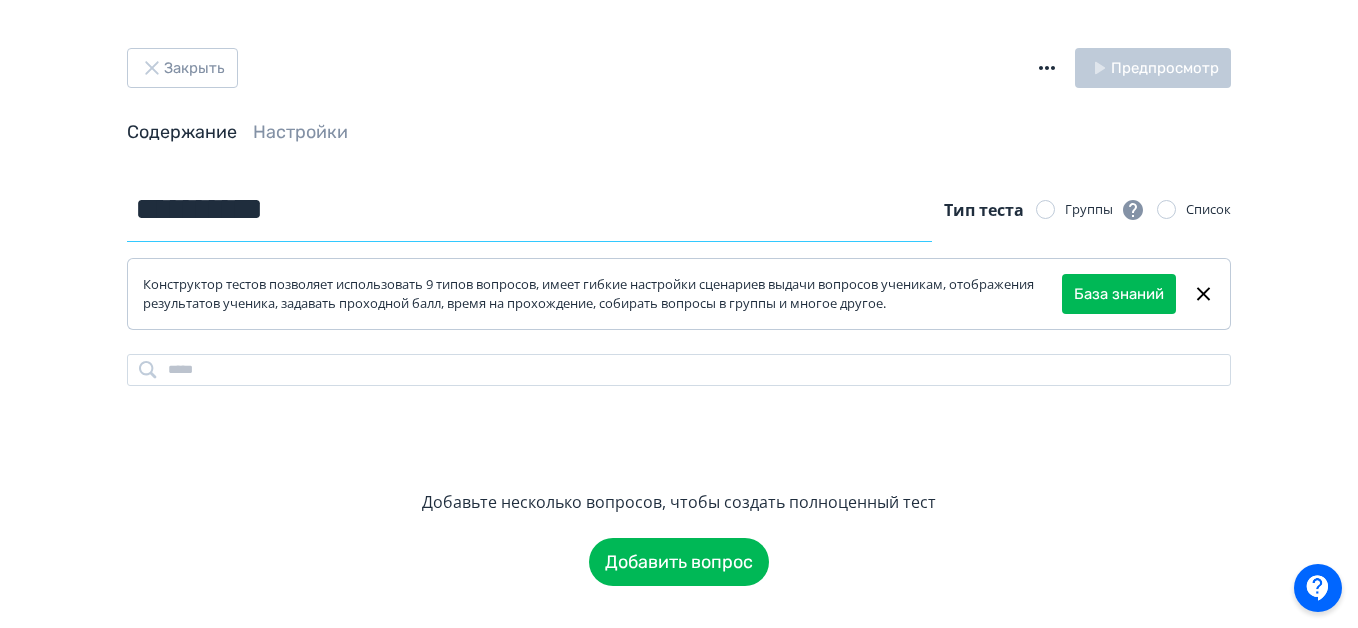 click on "**********" at bounding box center [529, 209] 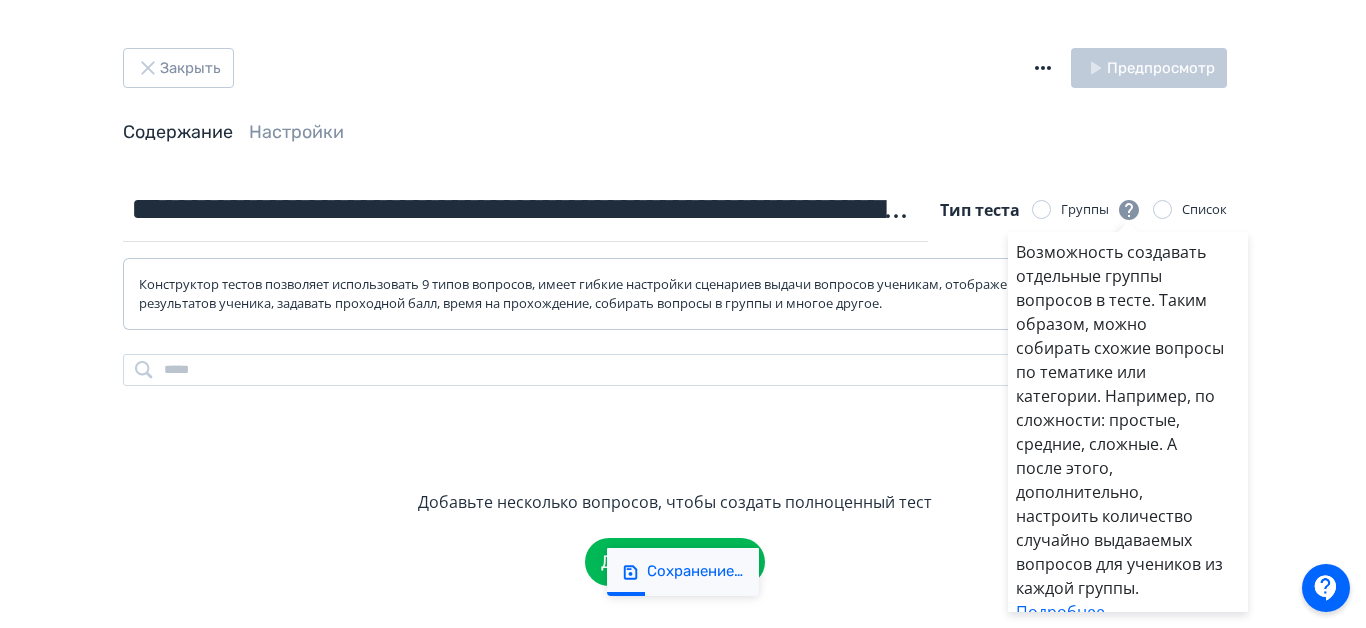 click on "Возможность создавать отдельные группы вопросов в тесте. Таким образом, можно собирать схожие вопросы по тематике или категории. Например, по сложности: простые, средние, сложные. А после этого, дополнительно, настроить количество случайно выдаваемых вопросов для учеников из каждой группы. Подробнее" at bounding box center (683, 314) 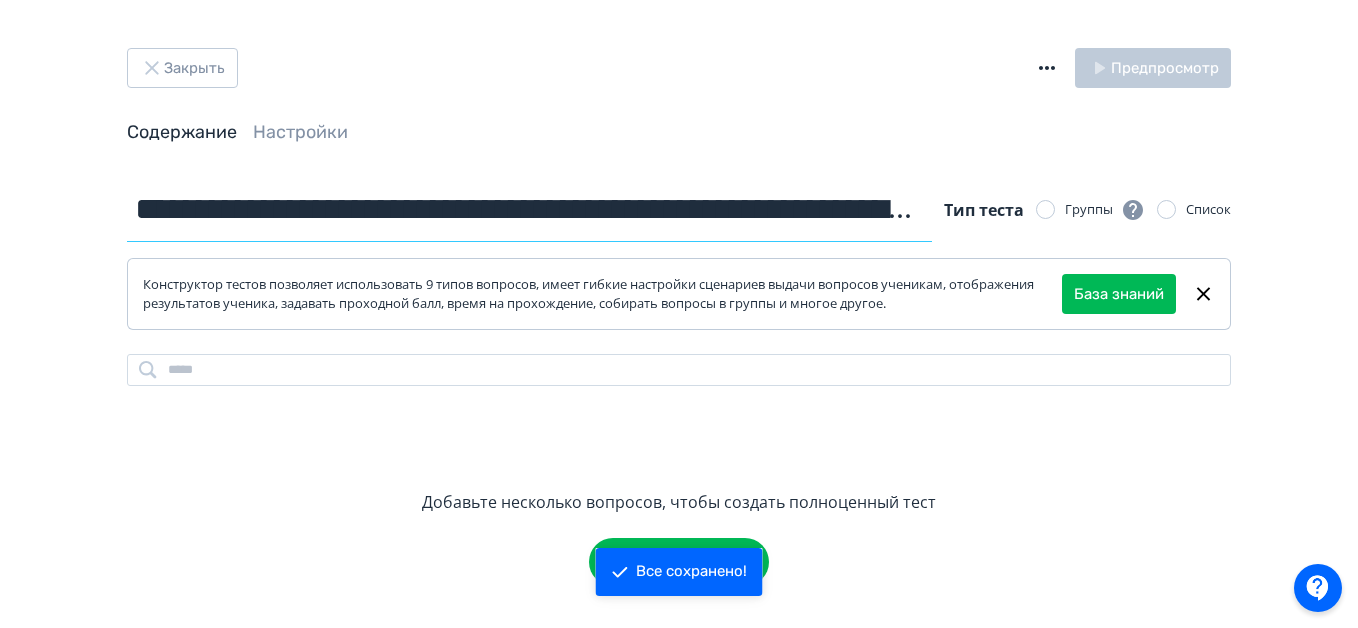 drag, startPoint x: 674, startPoint y: 208, endPoint x: 705, endPoint y: 212, distance: 31.257 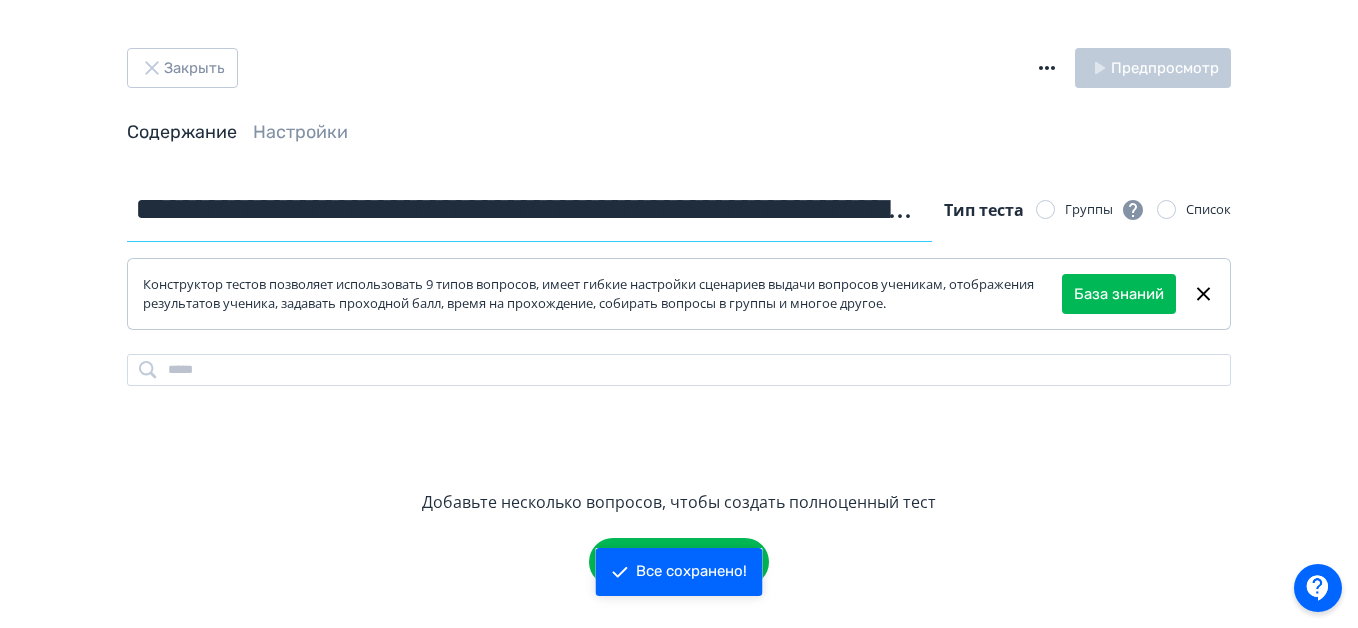 click on "**********" at bounding box center (529, 209) 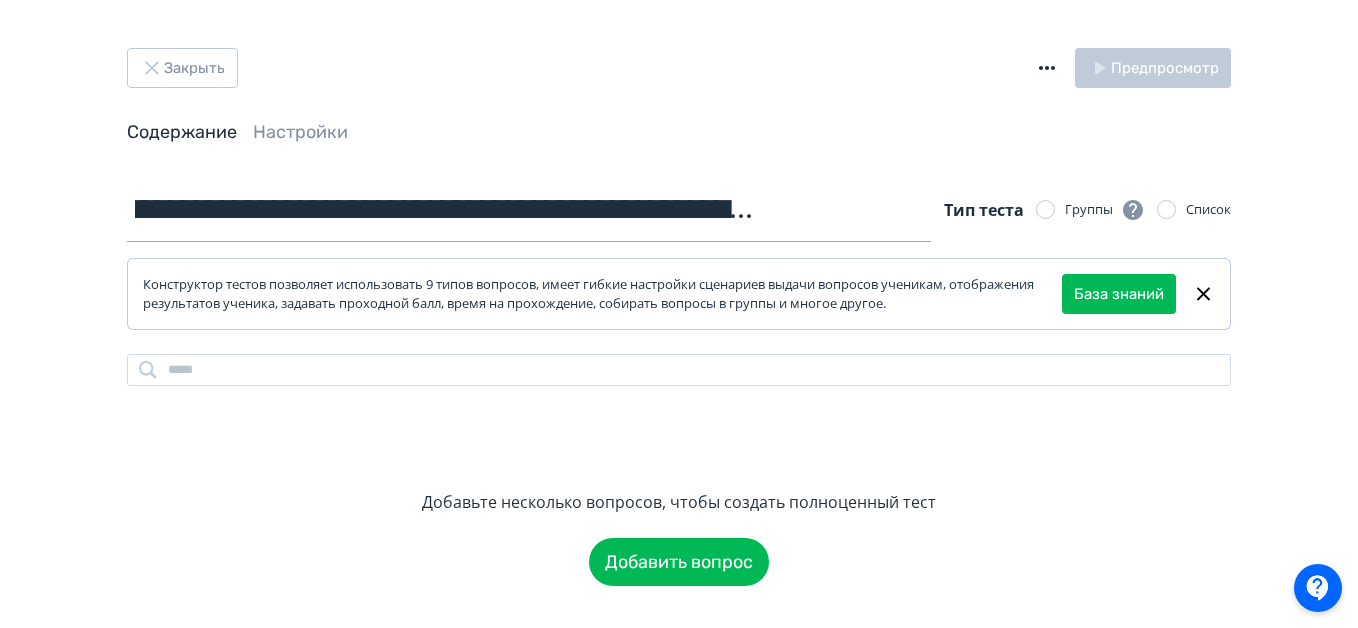 scroll, scrollTop: 0, scrollLeft: 450, axis: horizontal 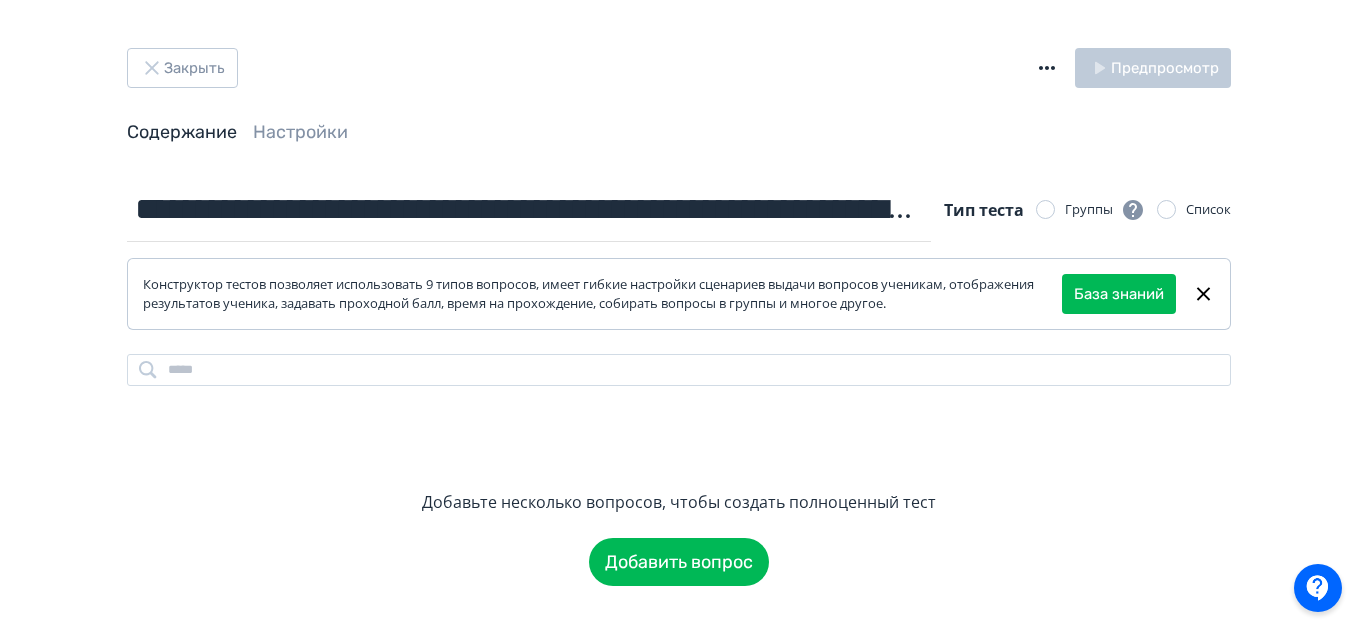 click on "Добавьте несколько вопросов, чтобы создать полноценный тест Добавить вопрос" at bounding box center (679, 538) 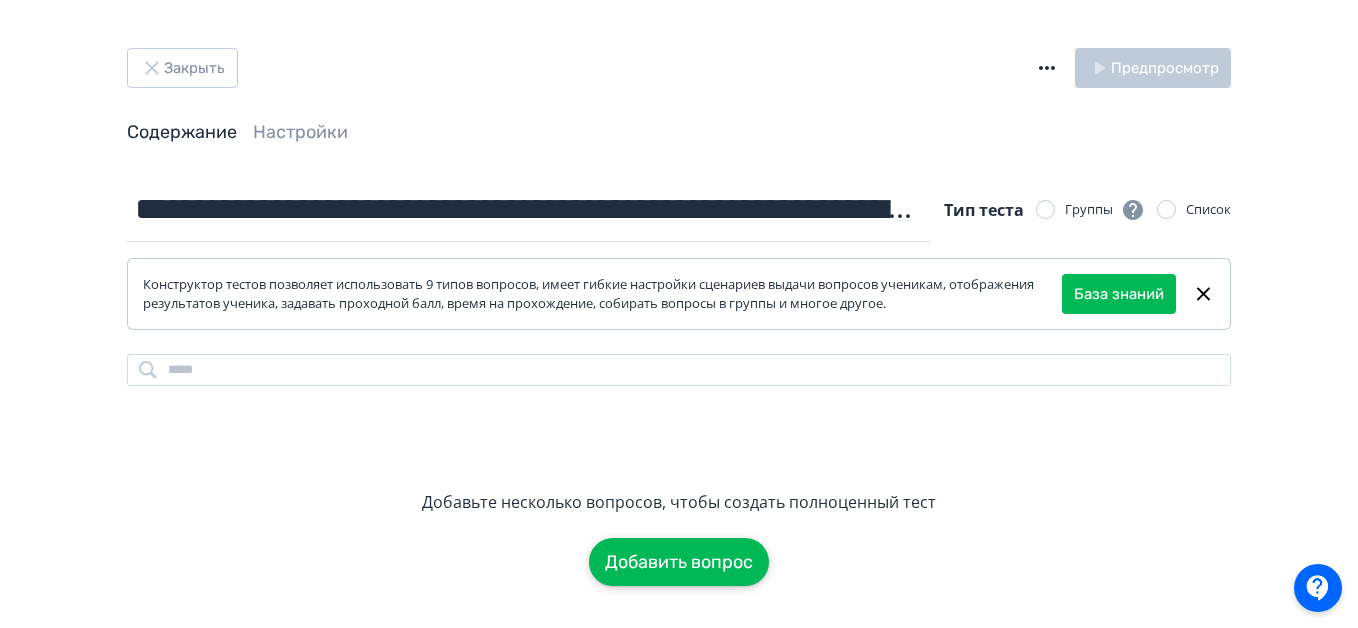 click on "Добавить вопрос" at bounding box center [679, 562] 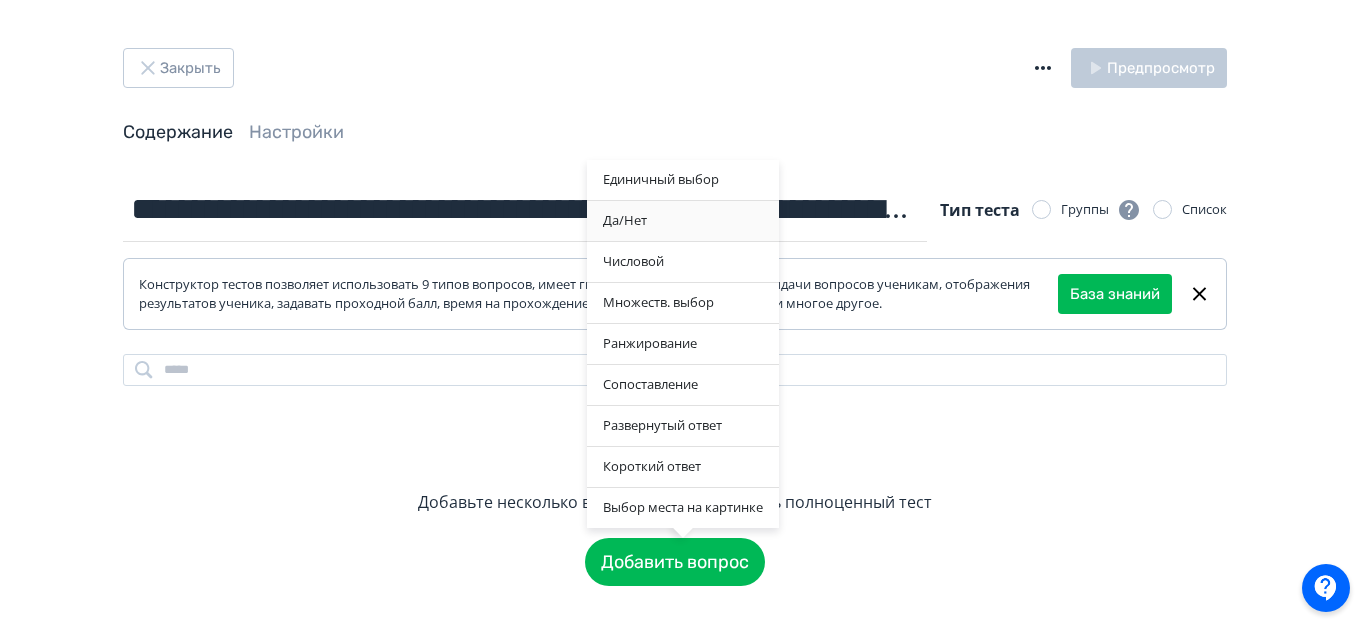 click on "Да/Нет" at bounding box center (683, 221) 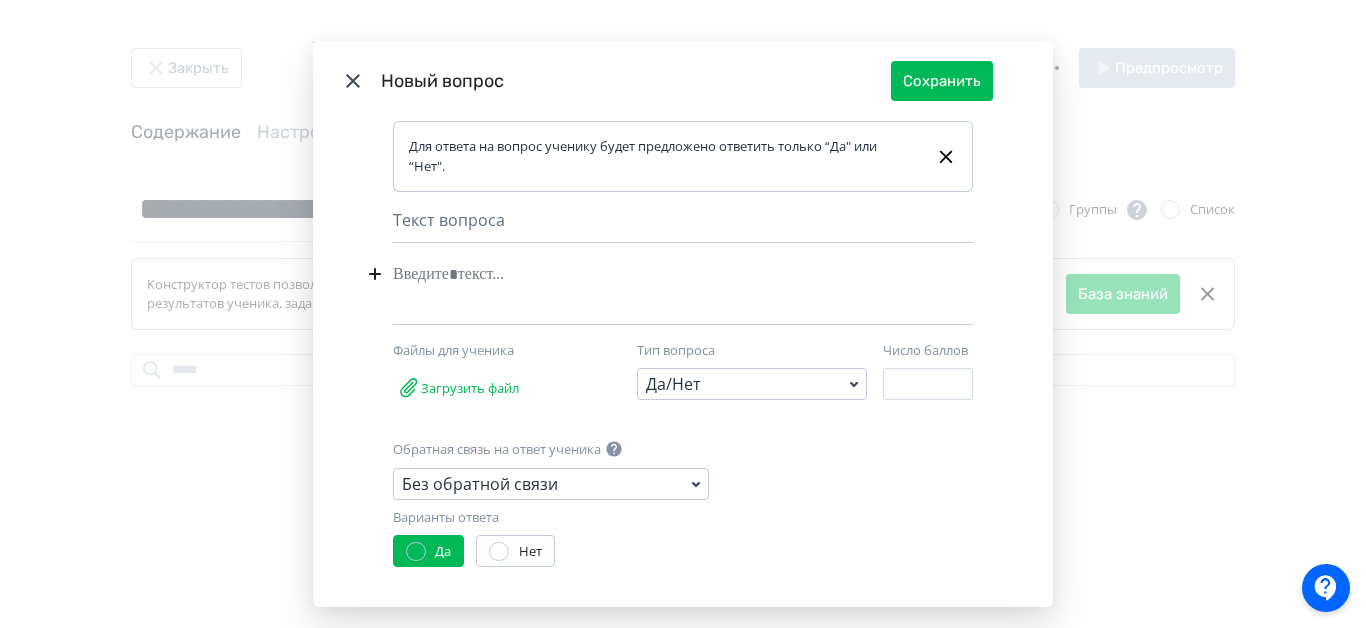 click at bounding box center (652, 274) 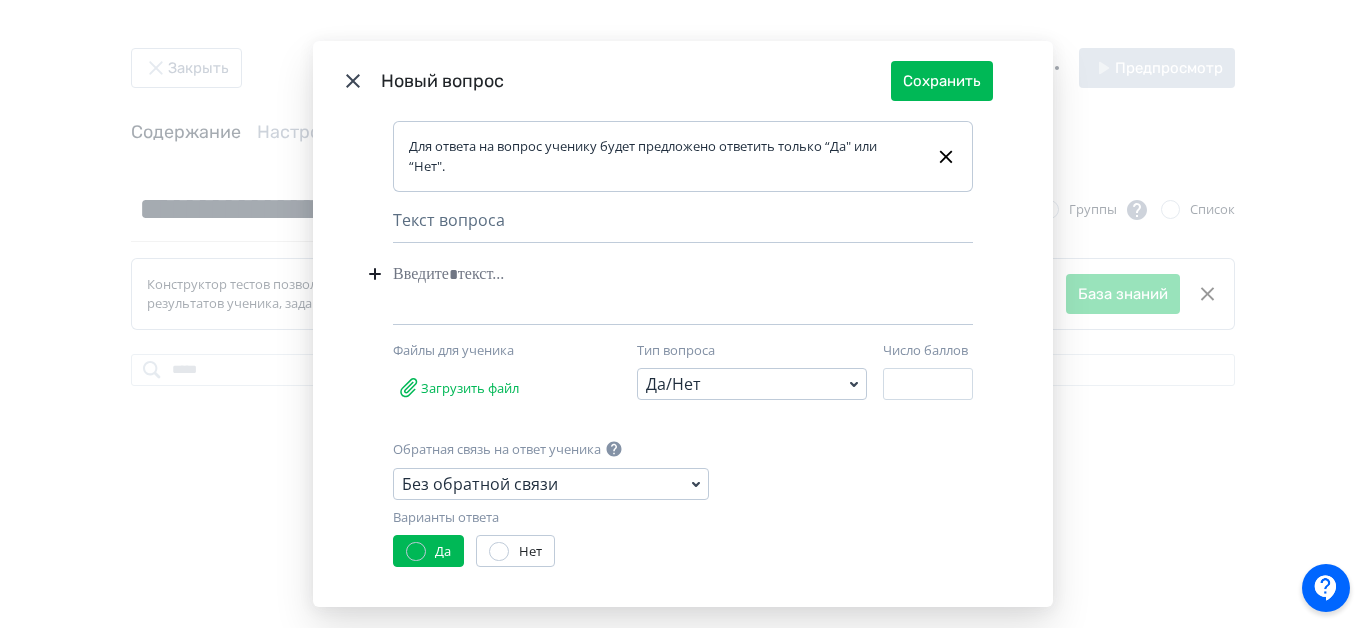 type 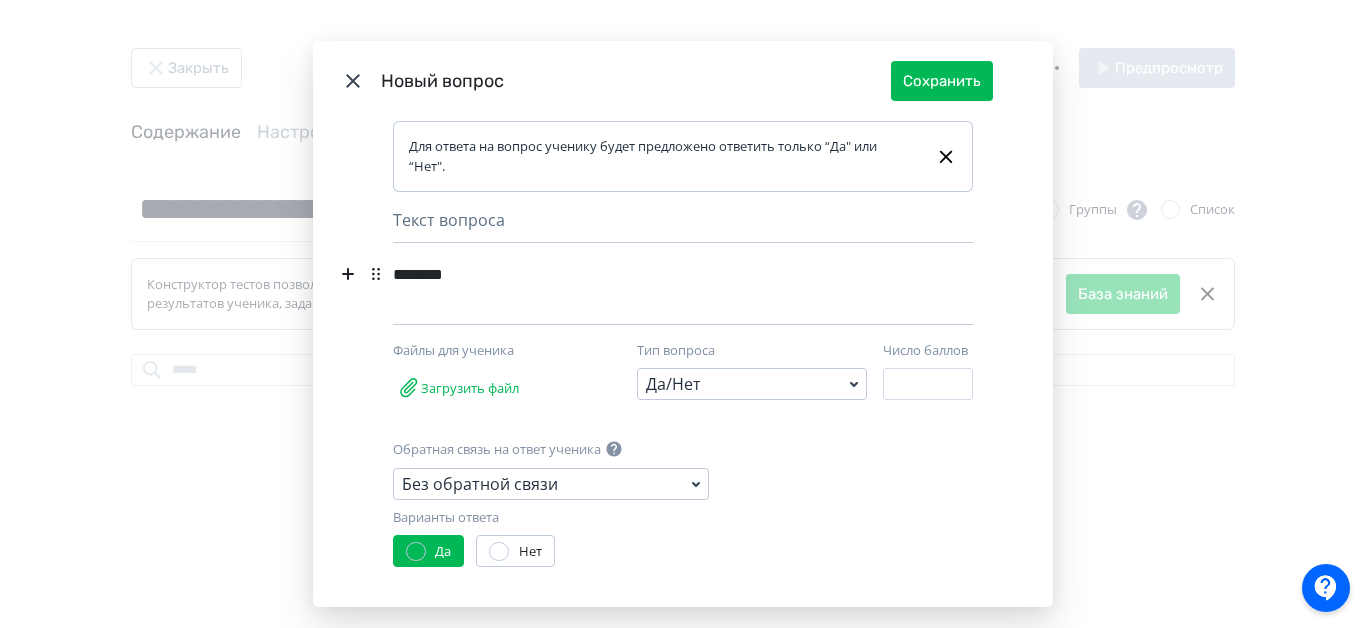 click on "********" at bounding box center (648, 274) 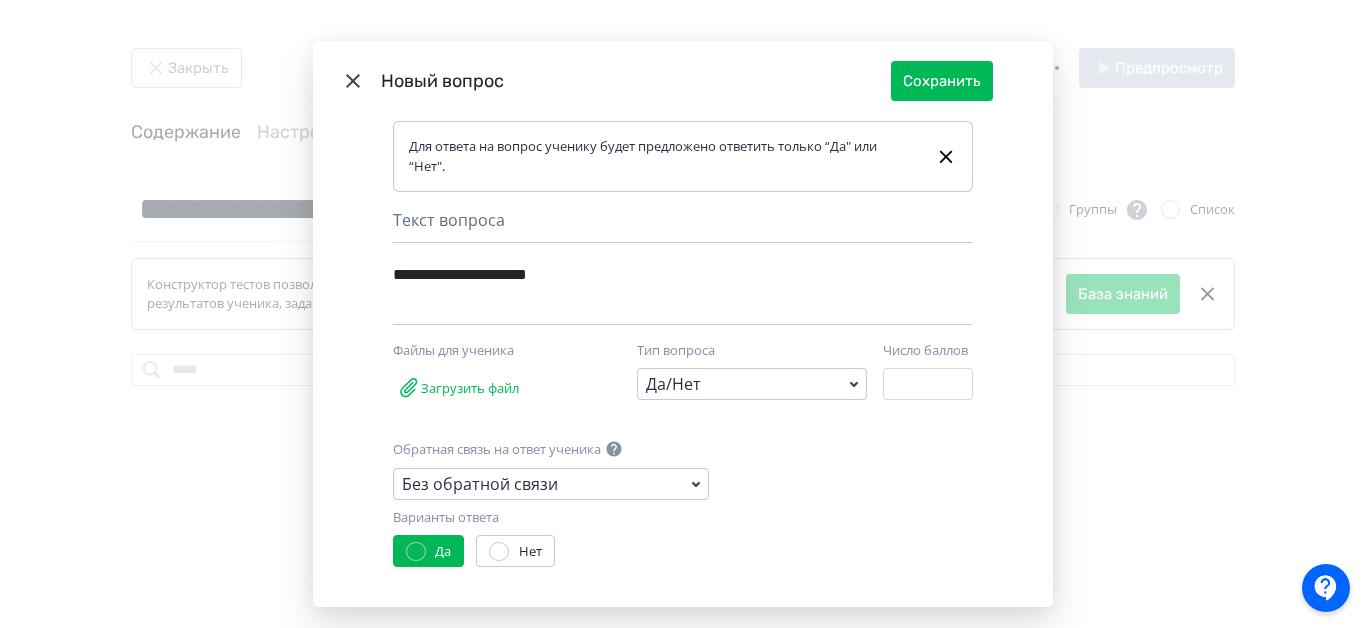 click on "Обратная связь на ответ ученика Без обратной связи" at bounding box center (683, 474) 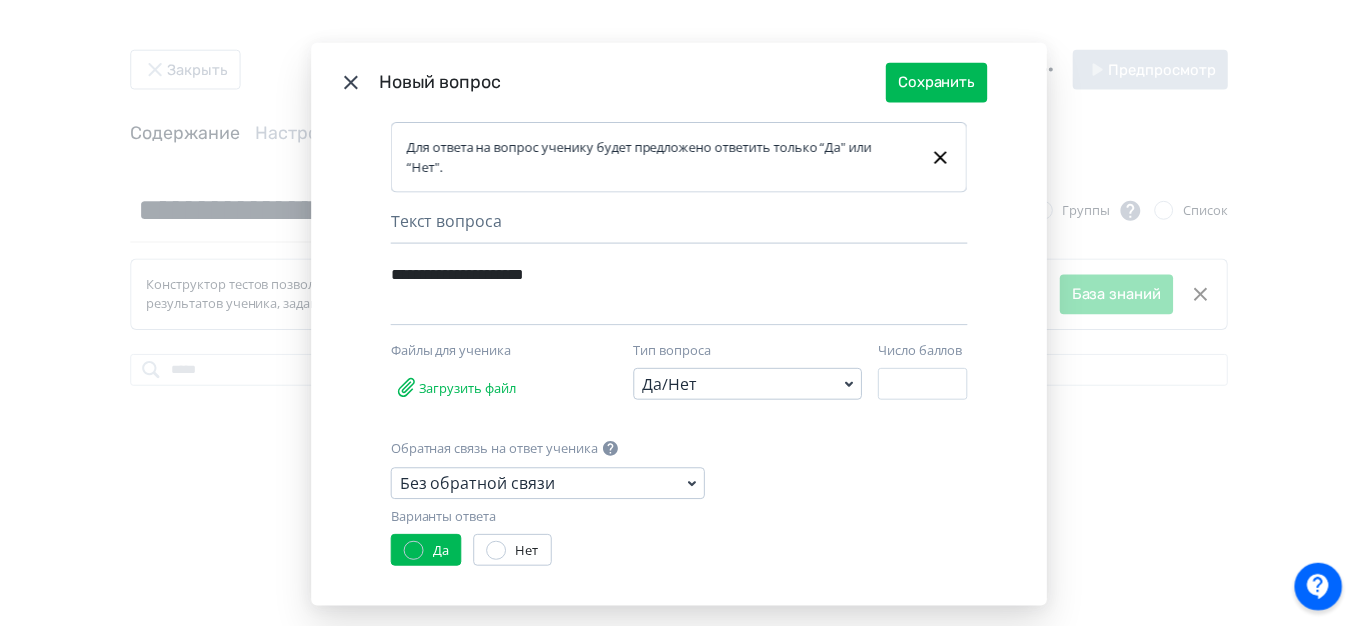 scroll, scrollTop: 20, scrollLeft: 0, axis: vertical 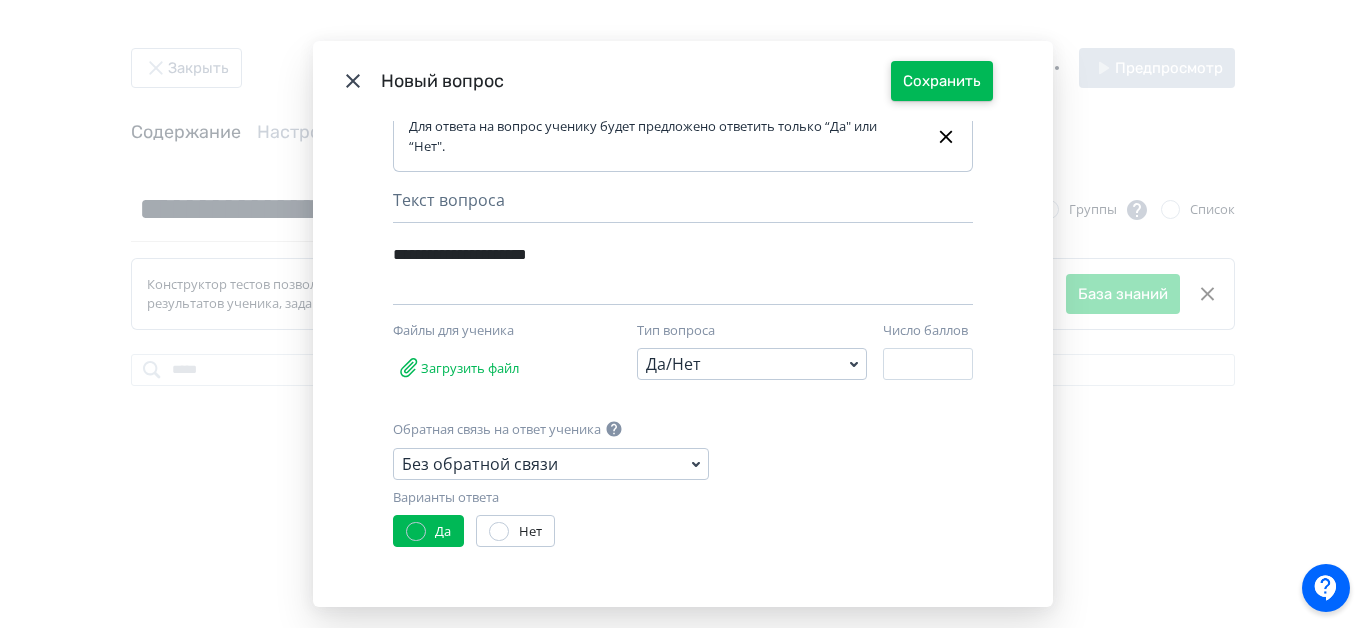 click on "Сохранить" at bounding box center [942, 81] 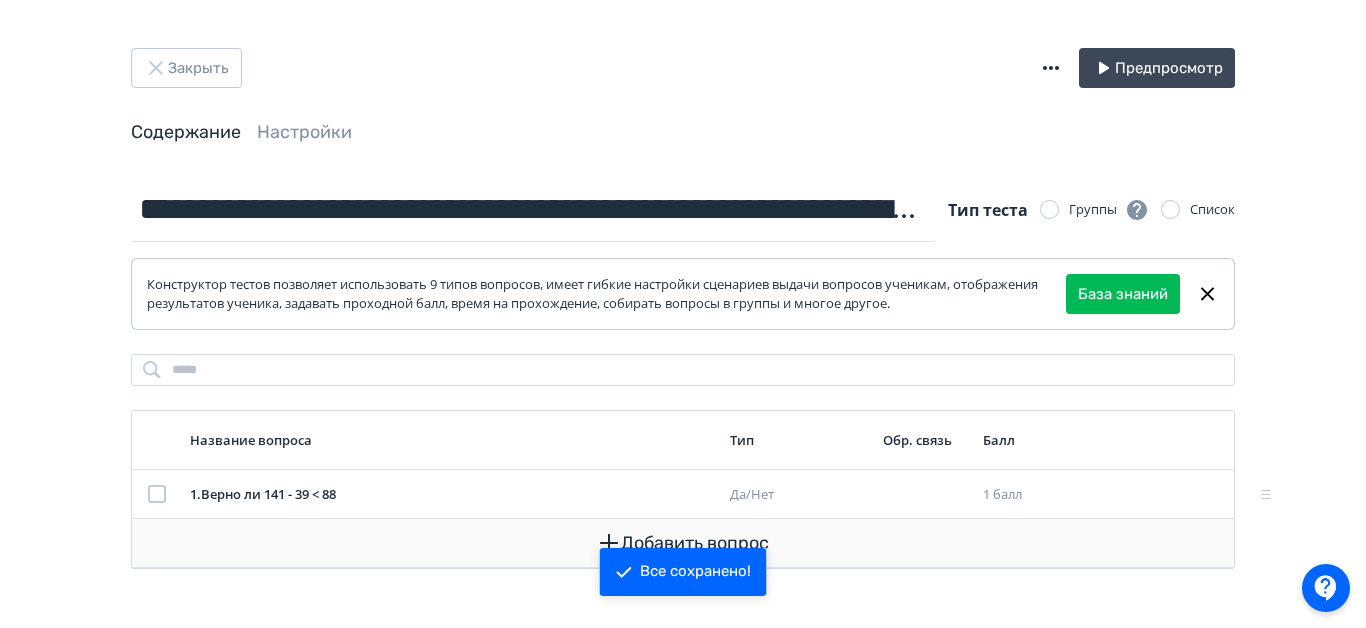 click on "Добавить вопрос" at bounding box center (683, 543) 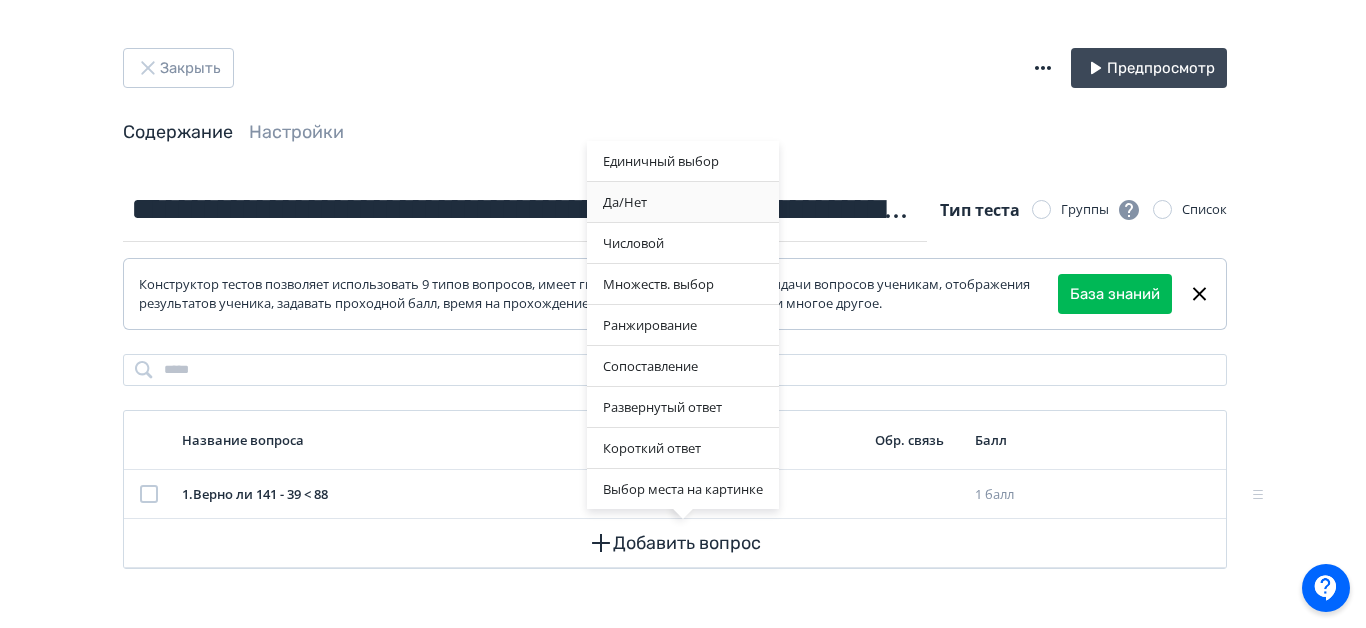 click on "Да/Нет" at bounding box center [683, 202] 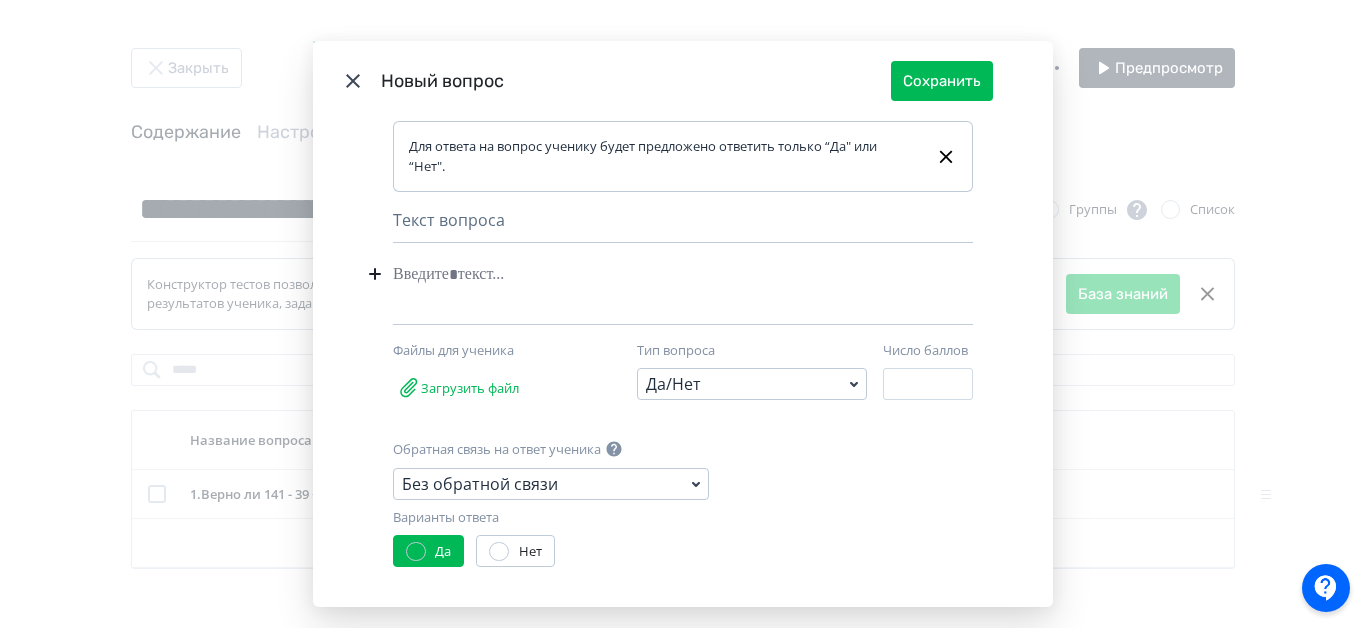 click at bounding box center [652, 274] 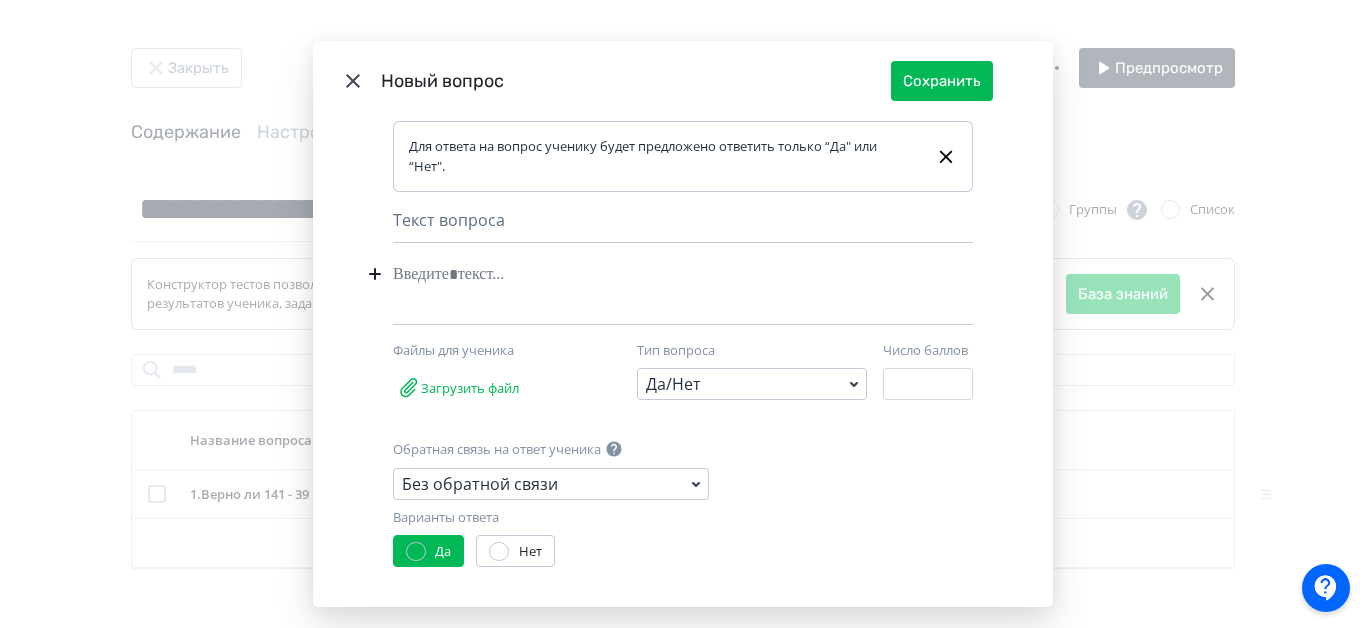 type 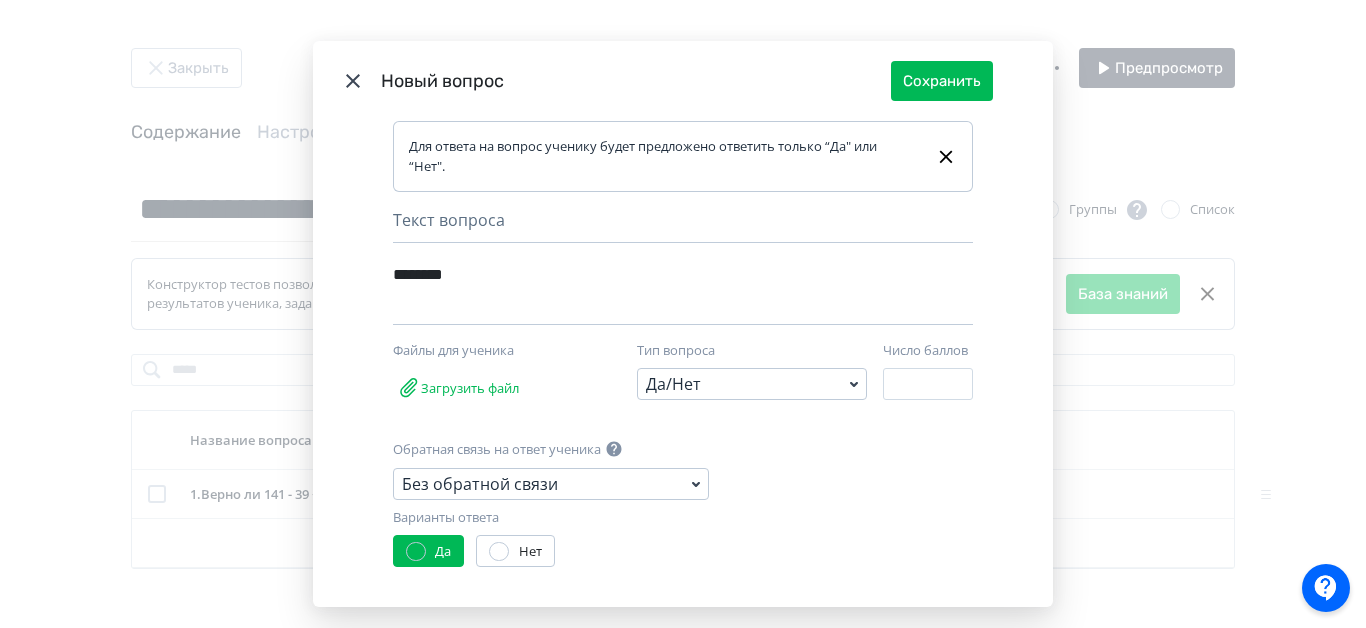 click on "********" at bounding box center (648, 274) 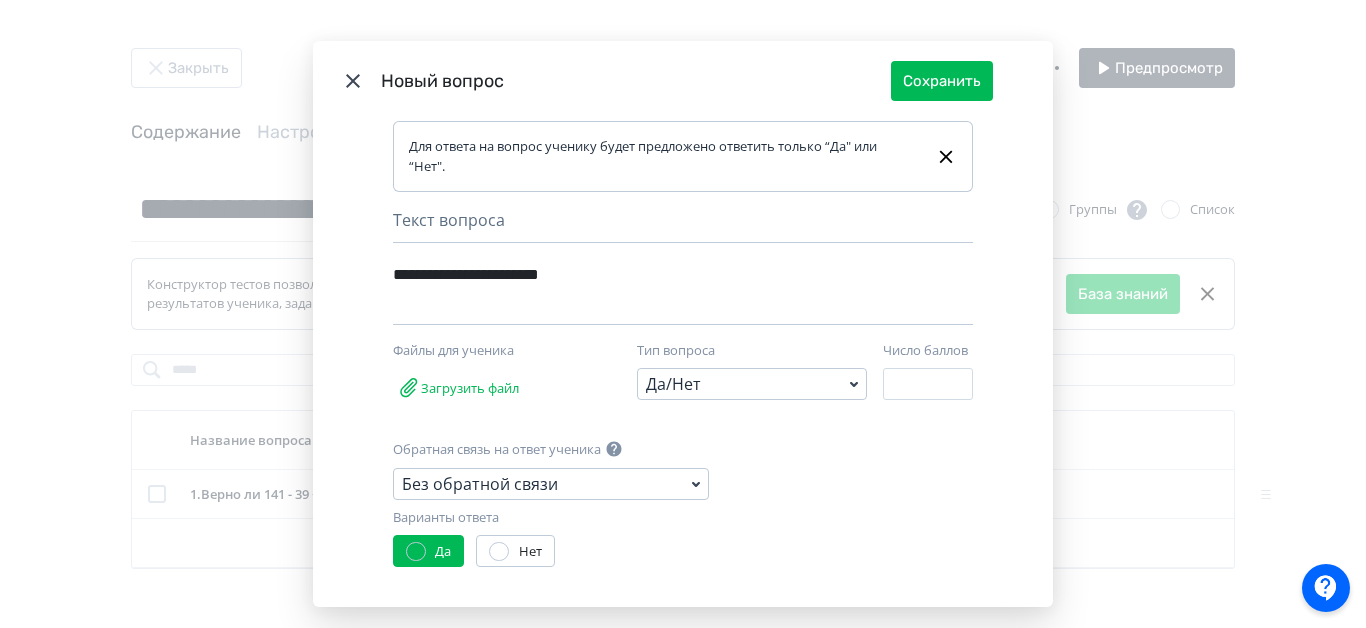click at bounding box center (499, 552) 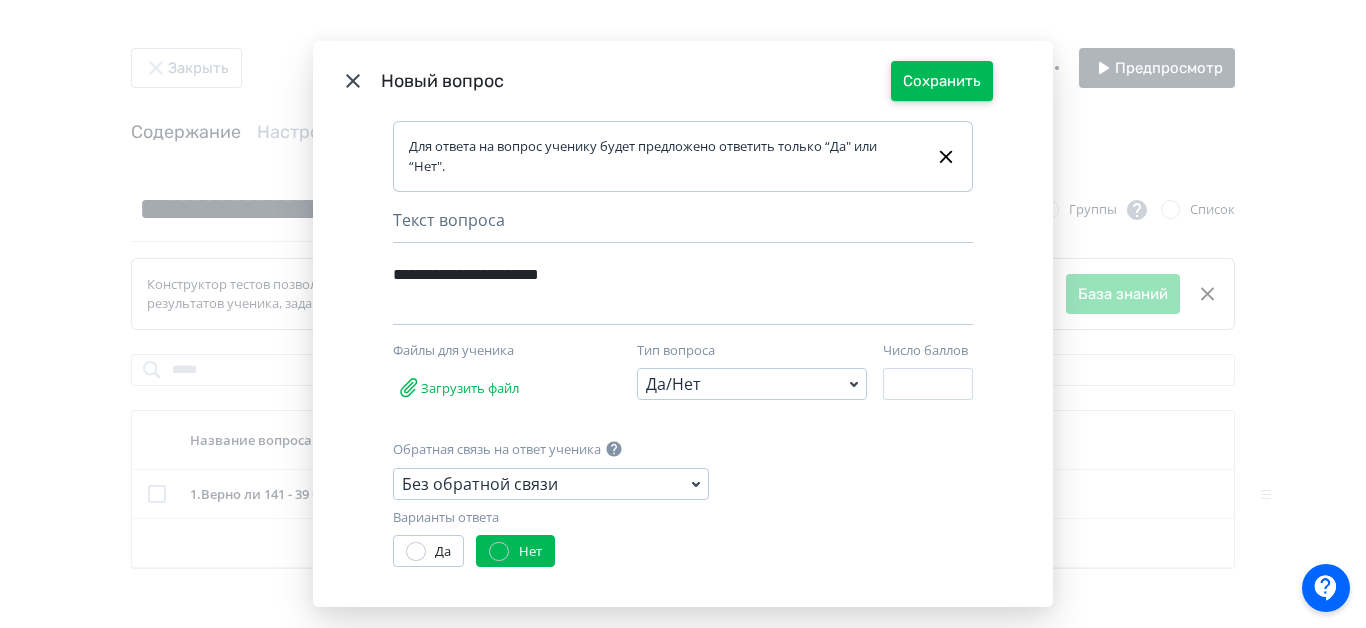 click on "Сохранить" at bounding box center [942, 81] 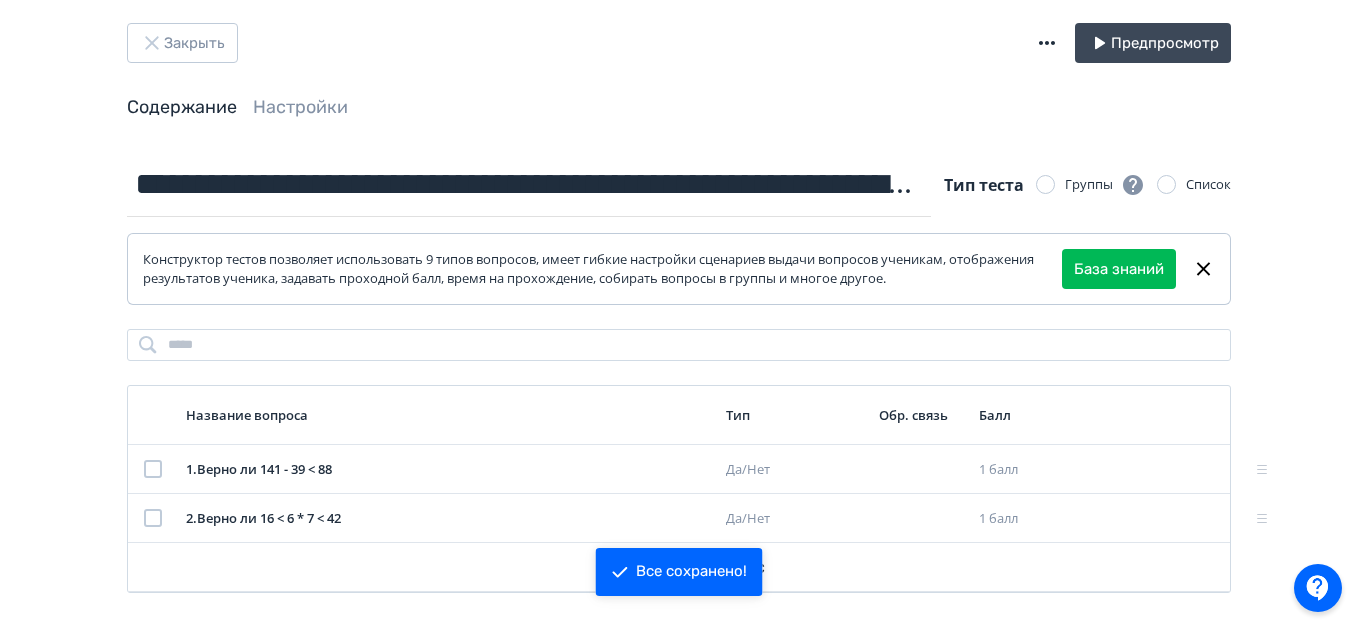 scroll, scrollTop: 38, scrollLeft: 0, axis: vertical 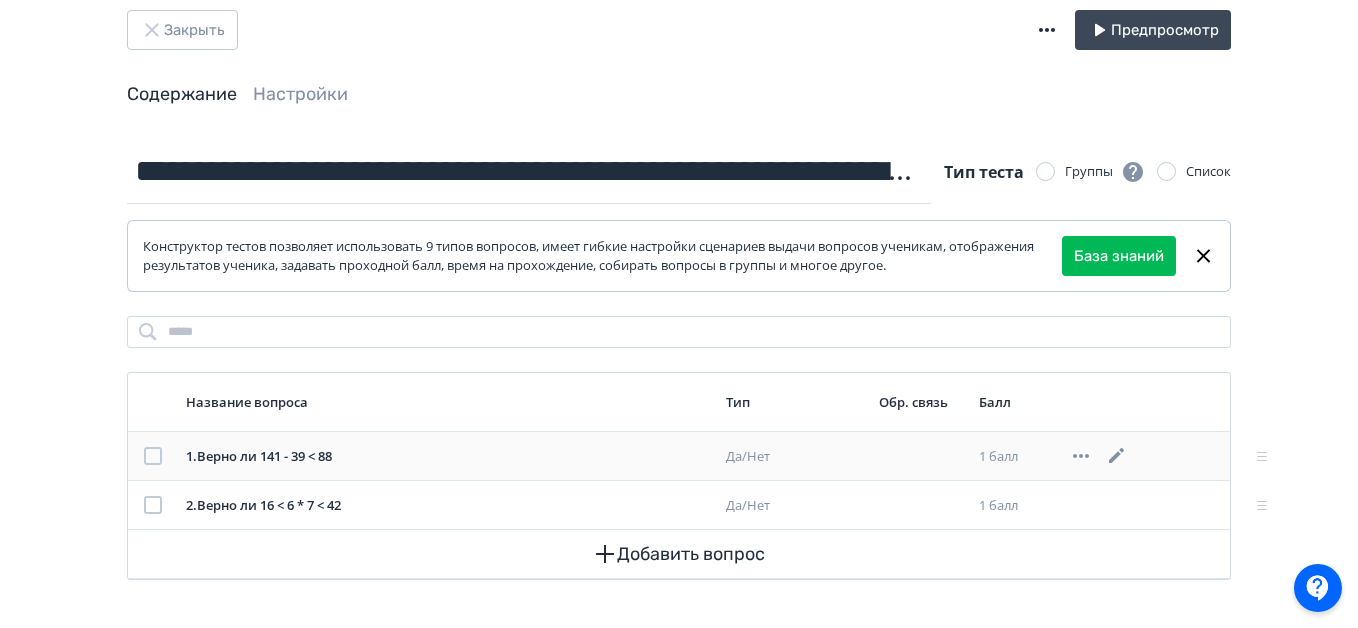 click 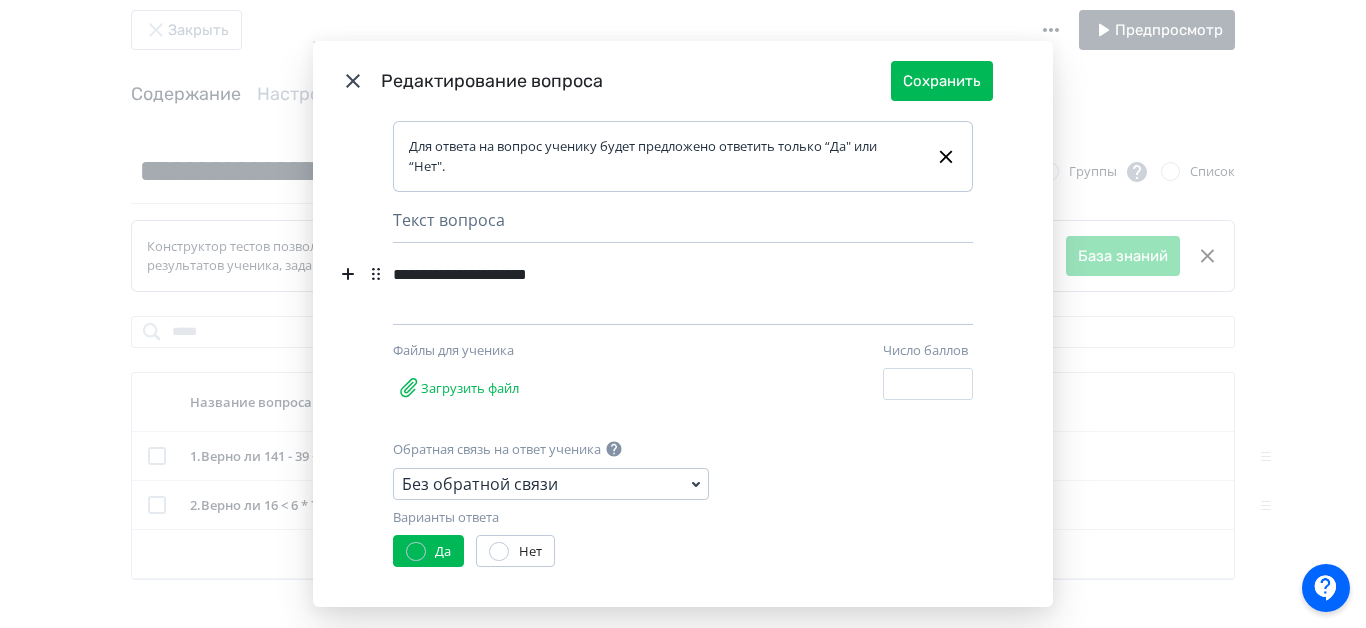 click on "**********" at bounding box center [648, 274] 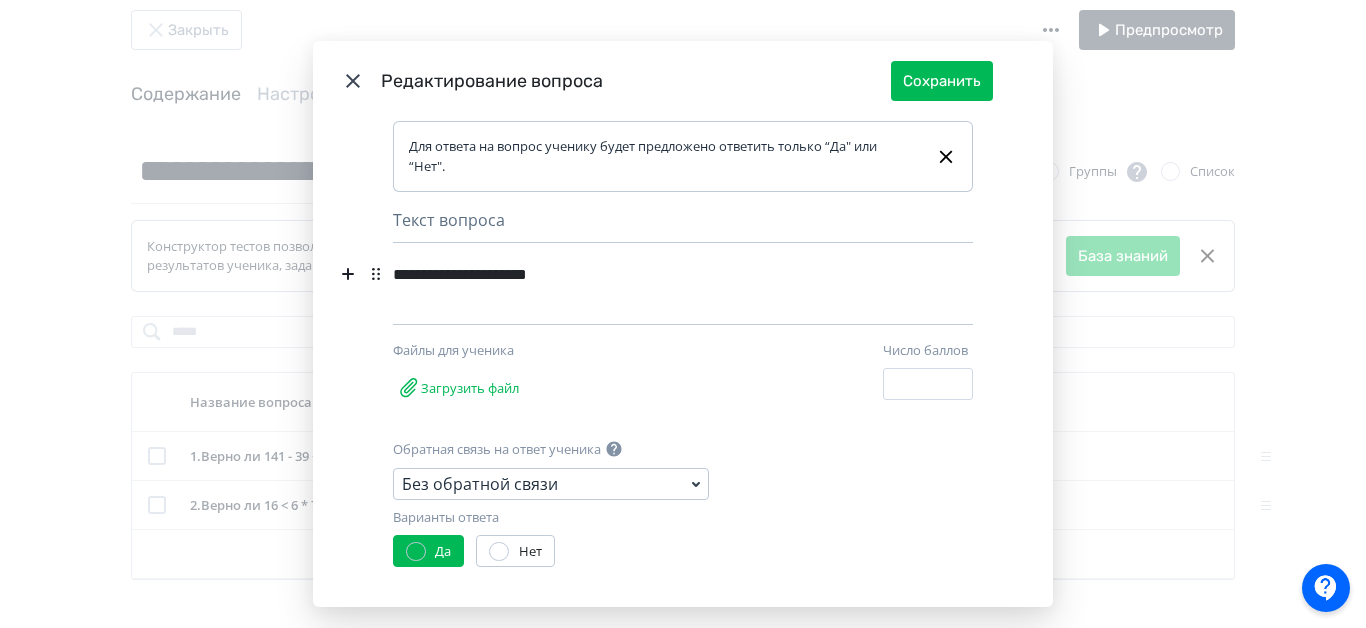 type 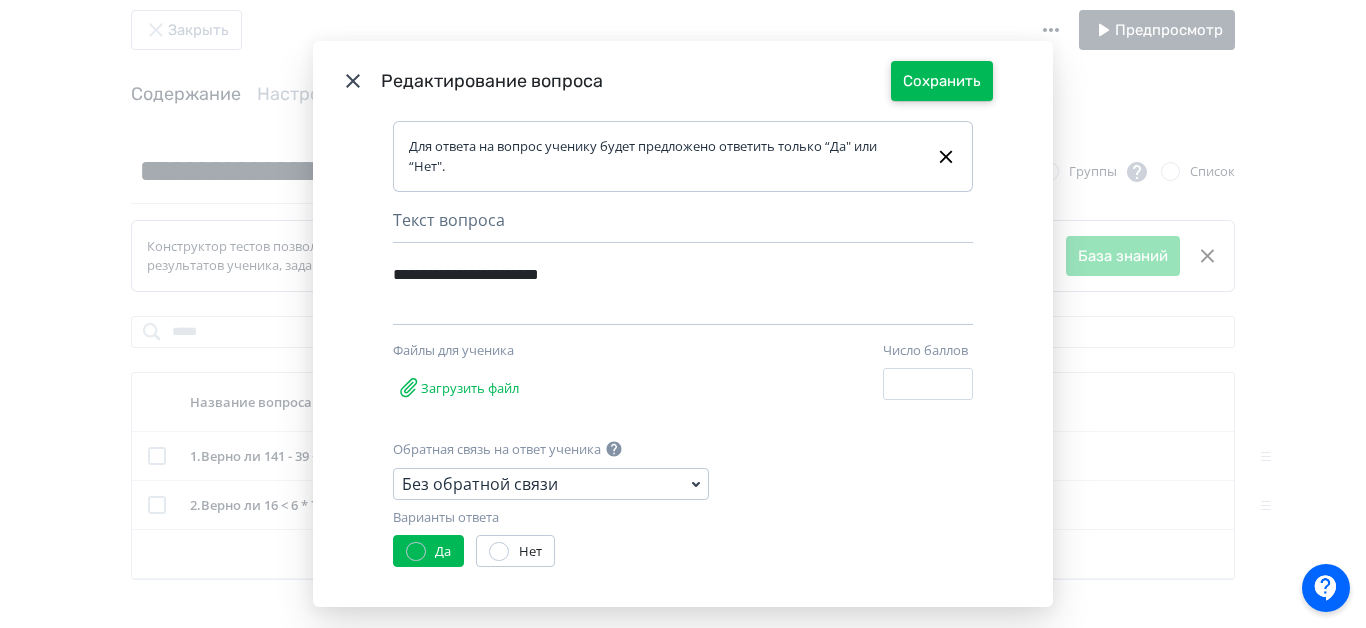 click on "Сохранить" at bounding box center [942, 81] 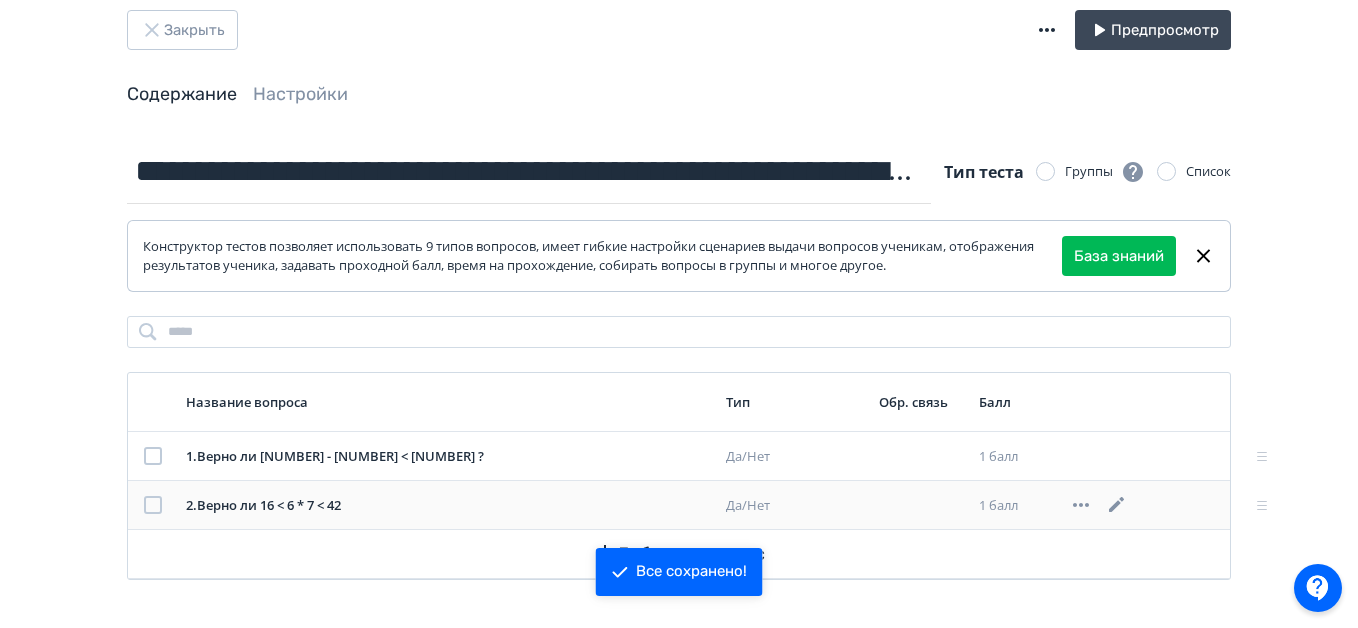 click 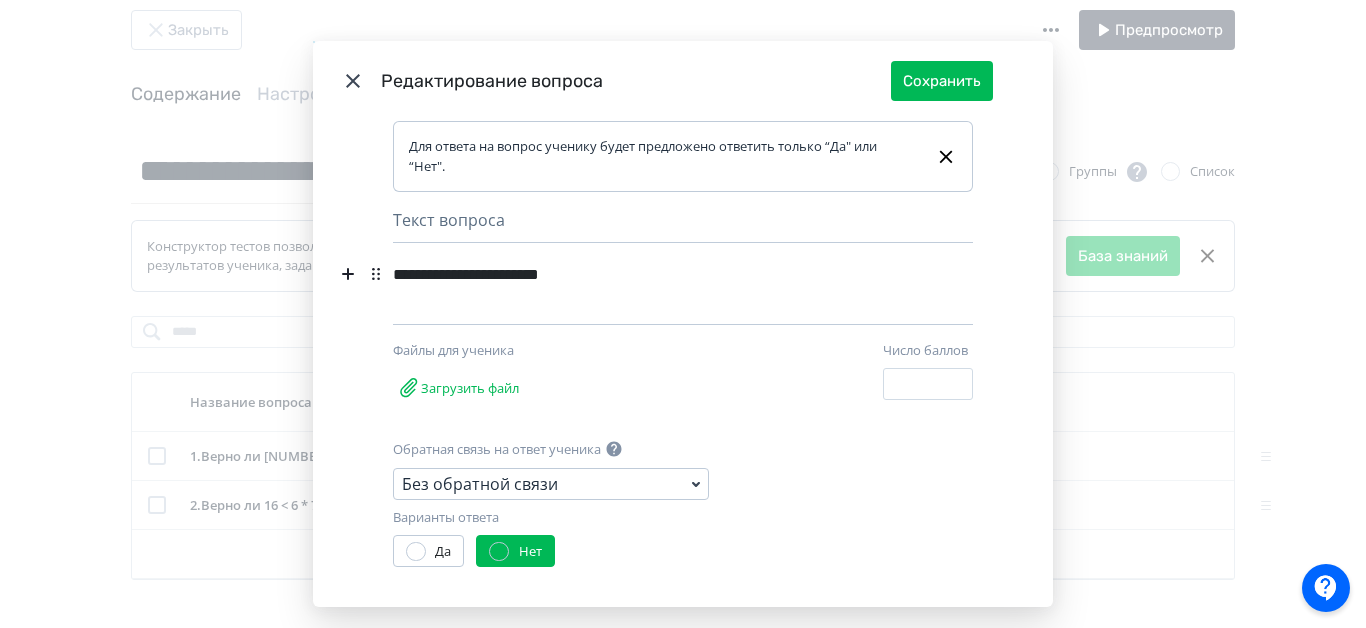 click on "**********" at bounding box center [648, 274] 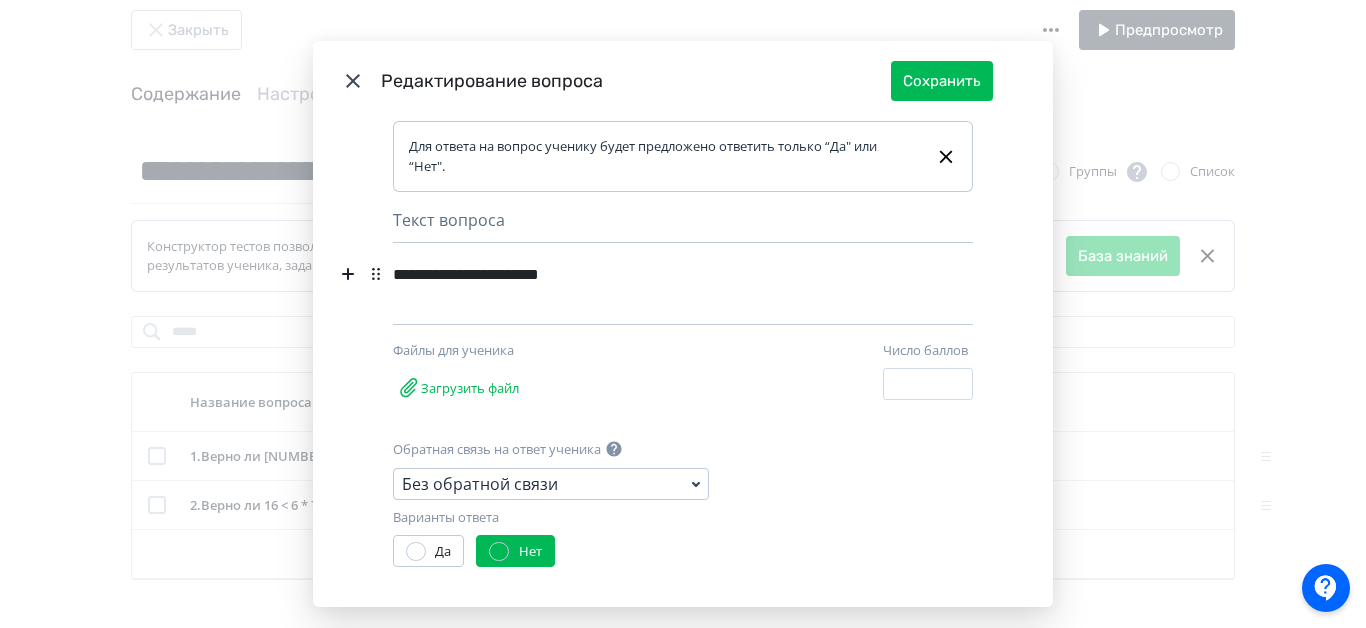 type 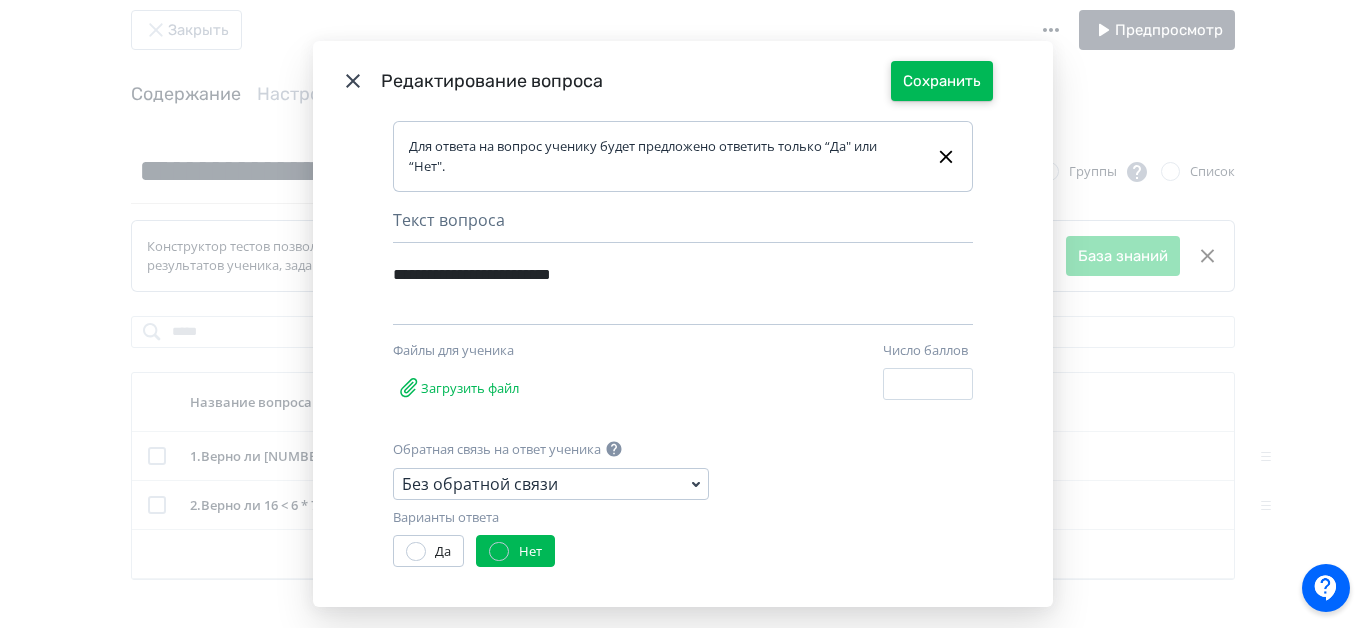 click on "Сохранить" at bounding box center (942, 81) 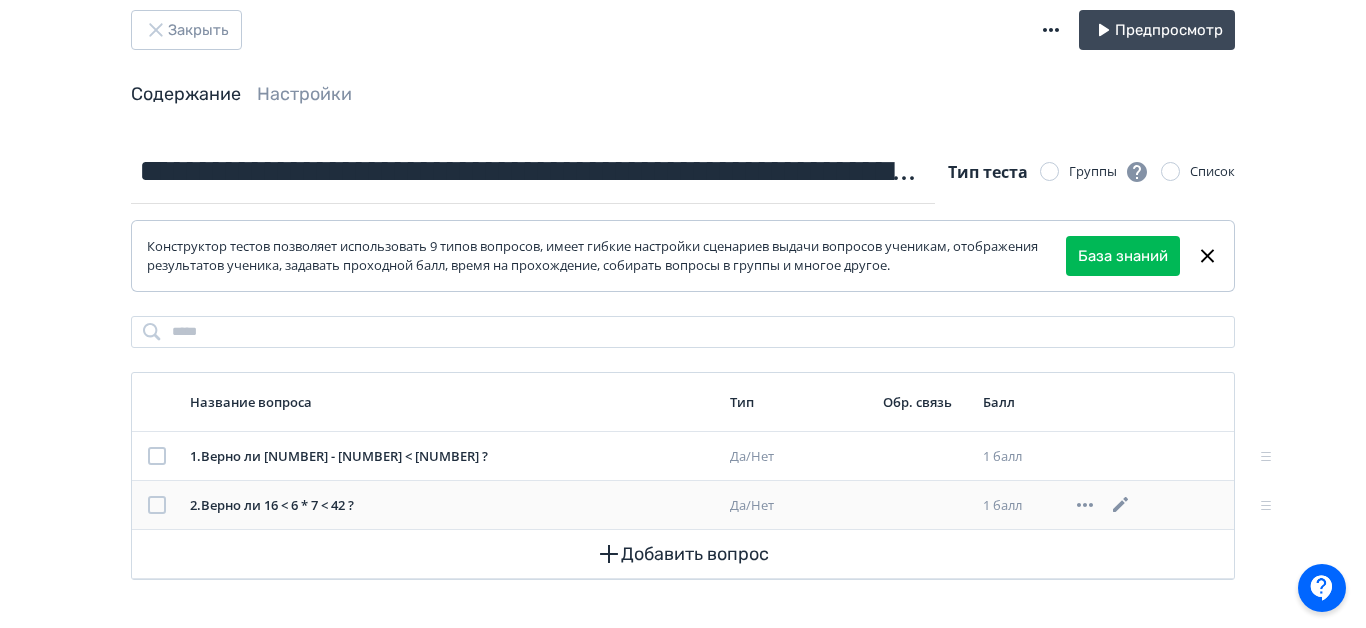 scroll, scrollTop: 0, scrollLeft: 0, axis: both 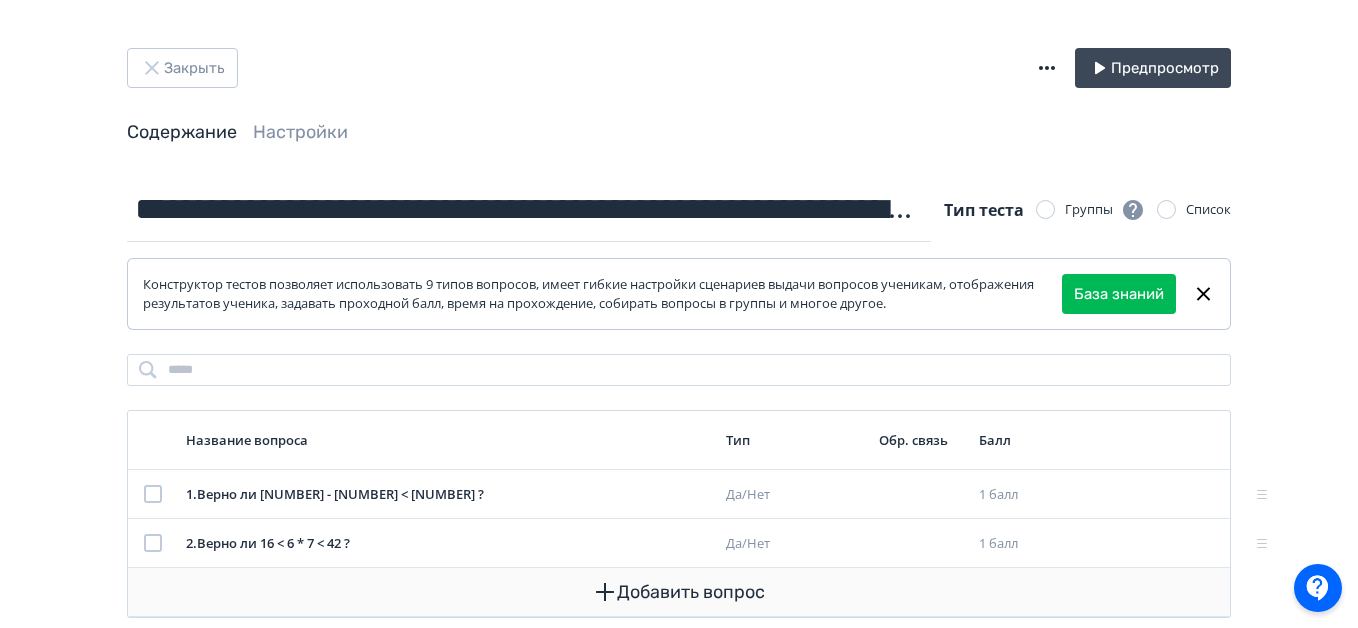 click on "Добавить вопрос" at bounding box center (679, 592) 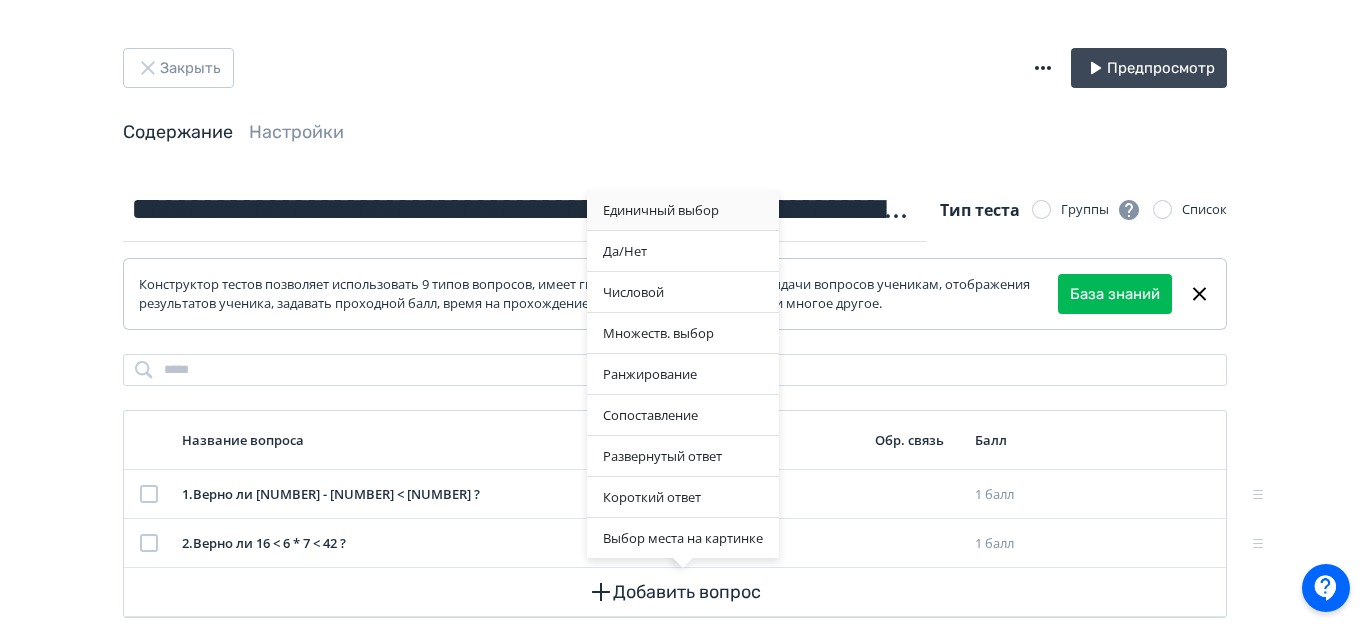 click on "Единичный выбор" at bounding box center [683, 210] 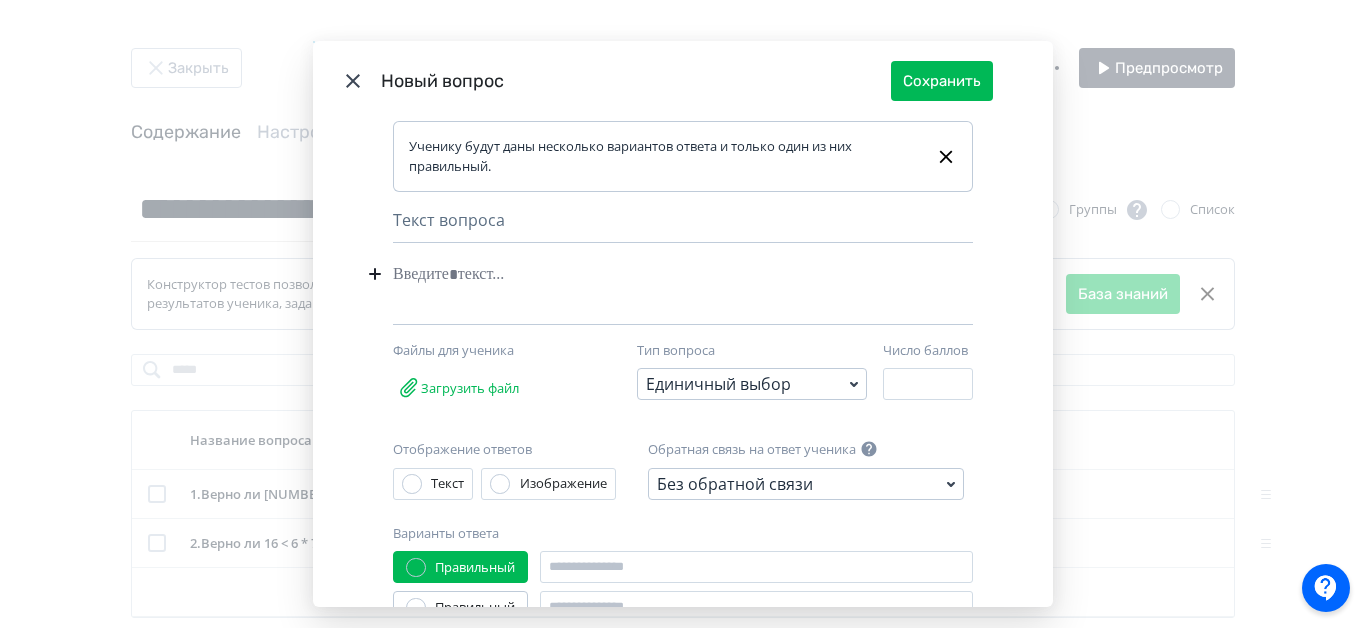 click at bounding box center (652, 274) 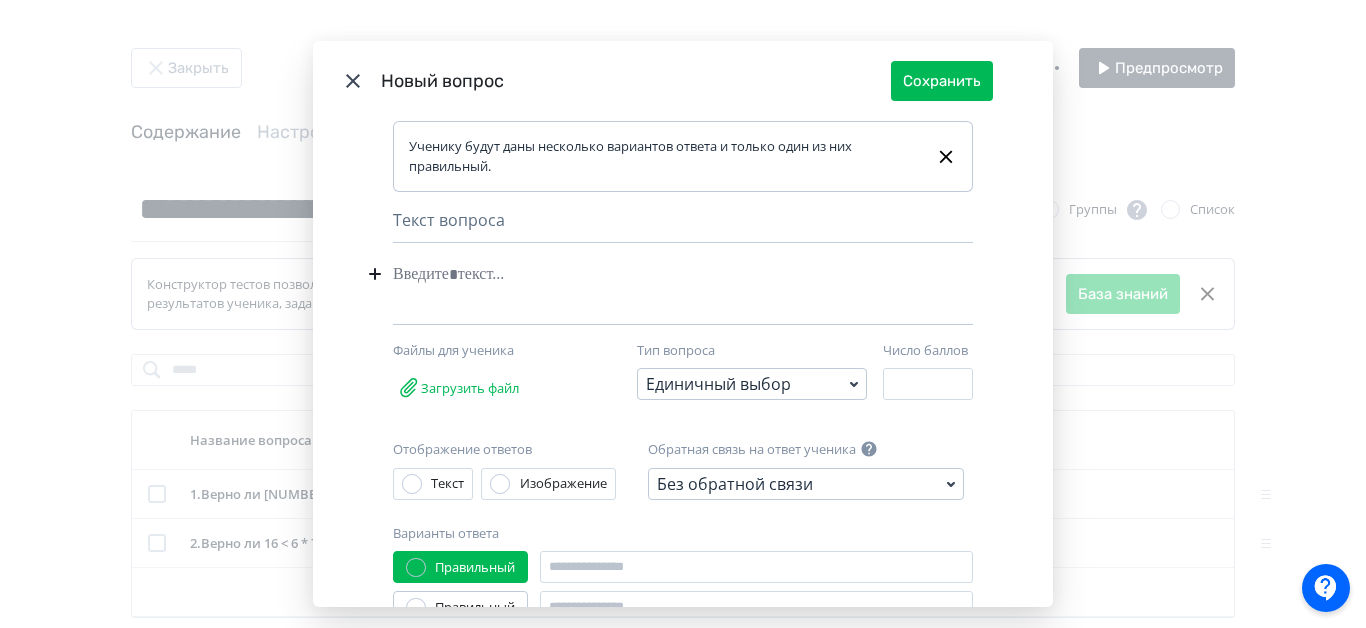 type 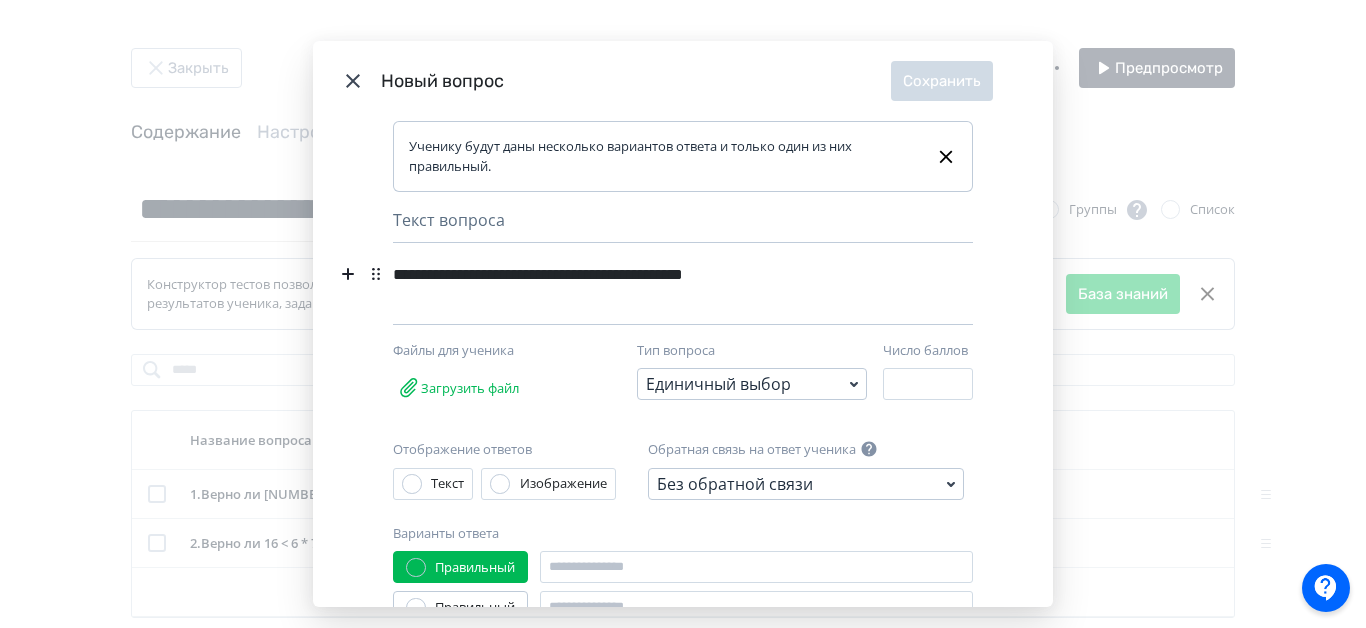 drag, startPoint x: 534, startPoint y: 273, endPoint x: 545, endPoint y: 272, distance: 11.045361 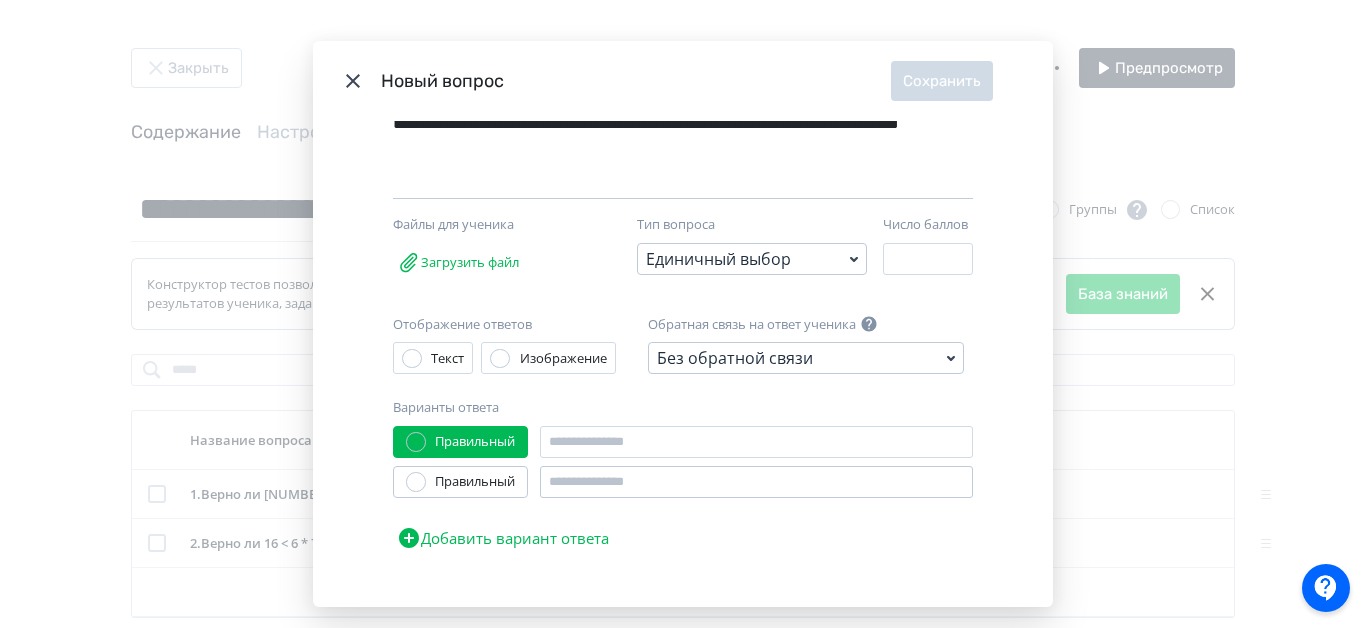 scroll, scrollTop: 178, scrollLeft: 0, axis: vertical 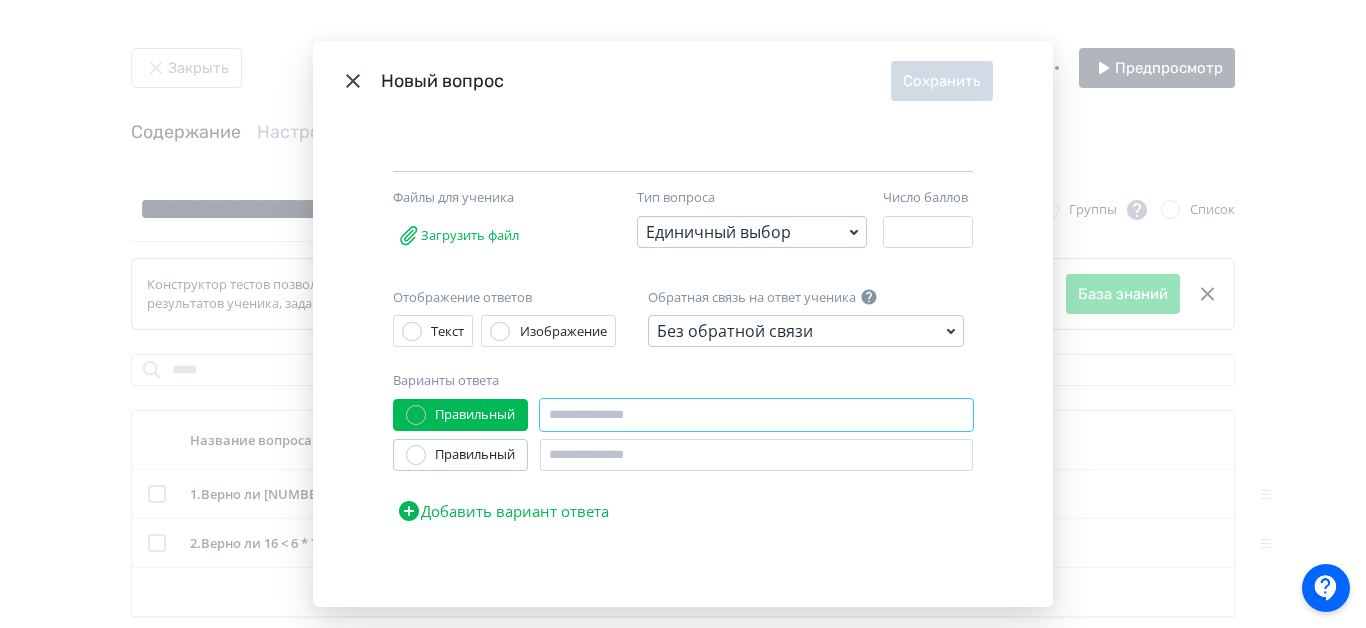 click at bounding box center [756, 415] 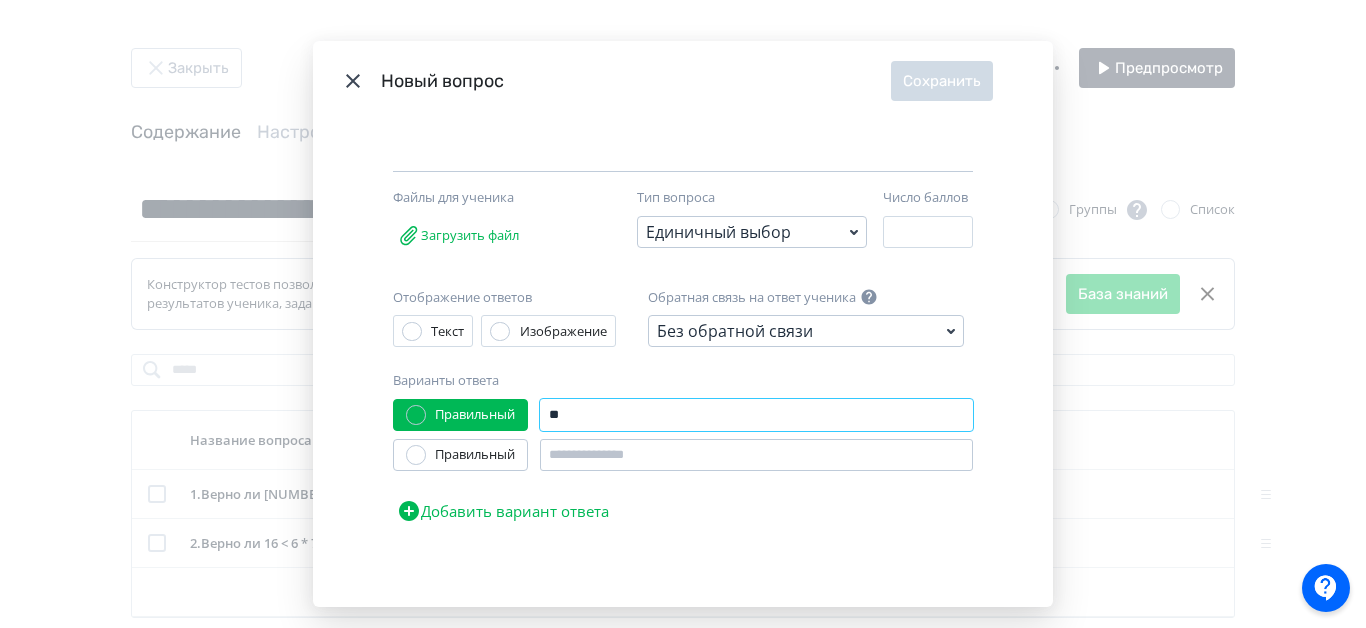type on "**" 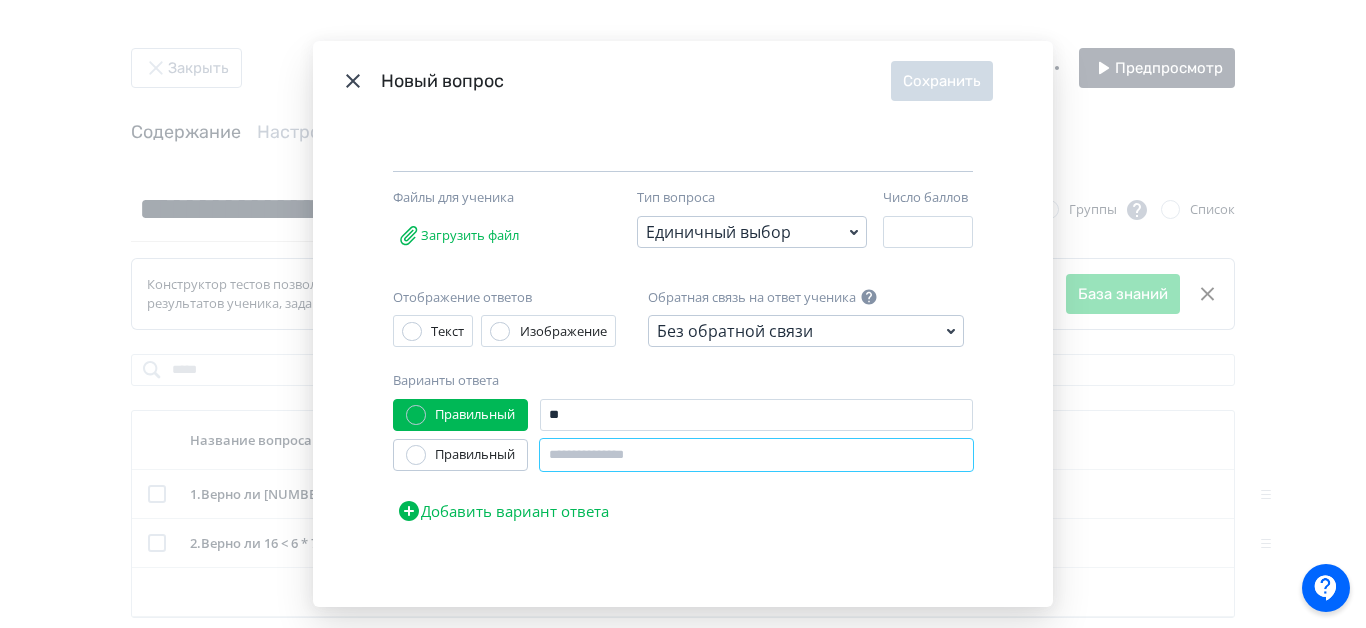 click at bounding box center [756, 455] 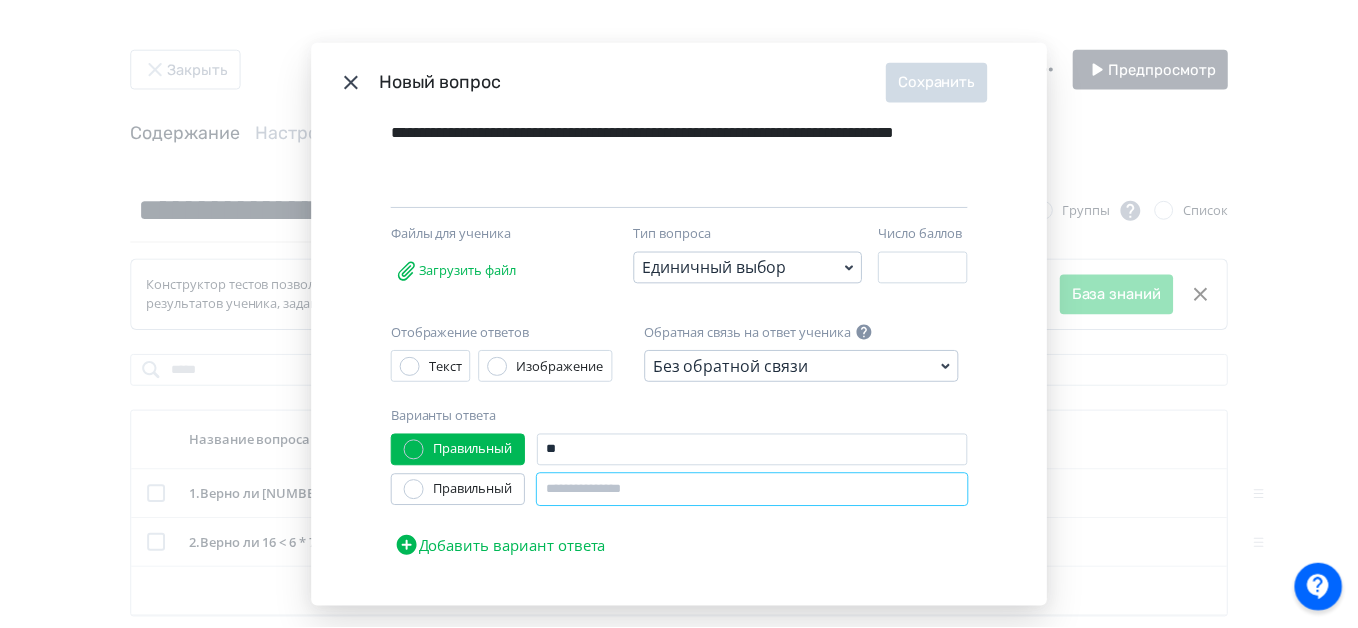 scroll, scrollTop: 178, scrollLeft: 0, axis: vertical 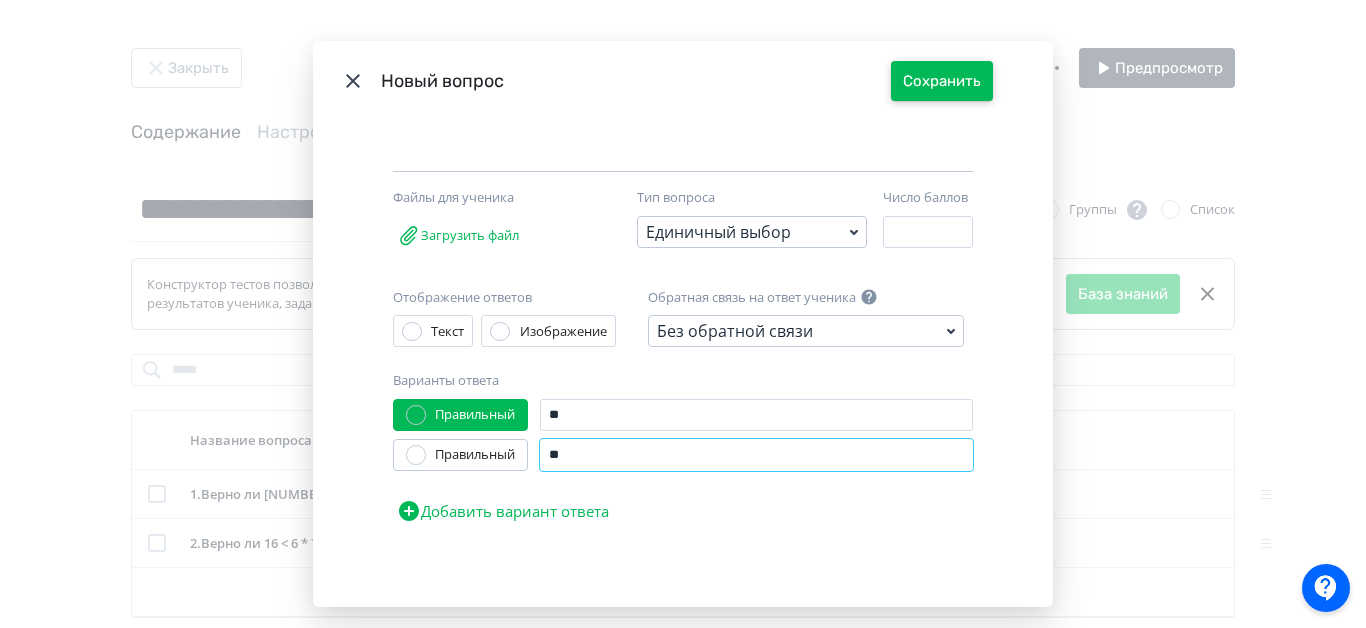 type on "**" 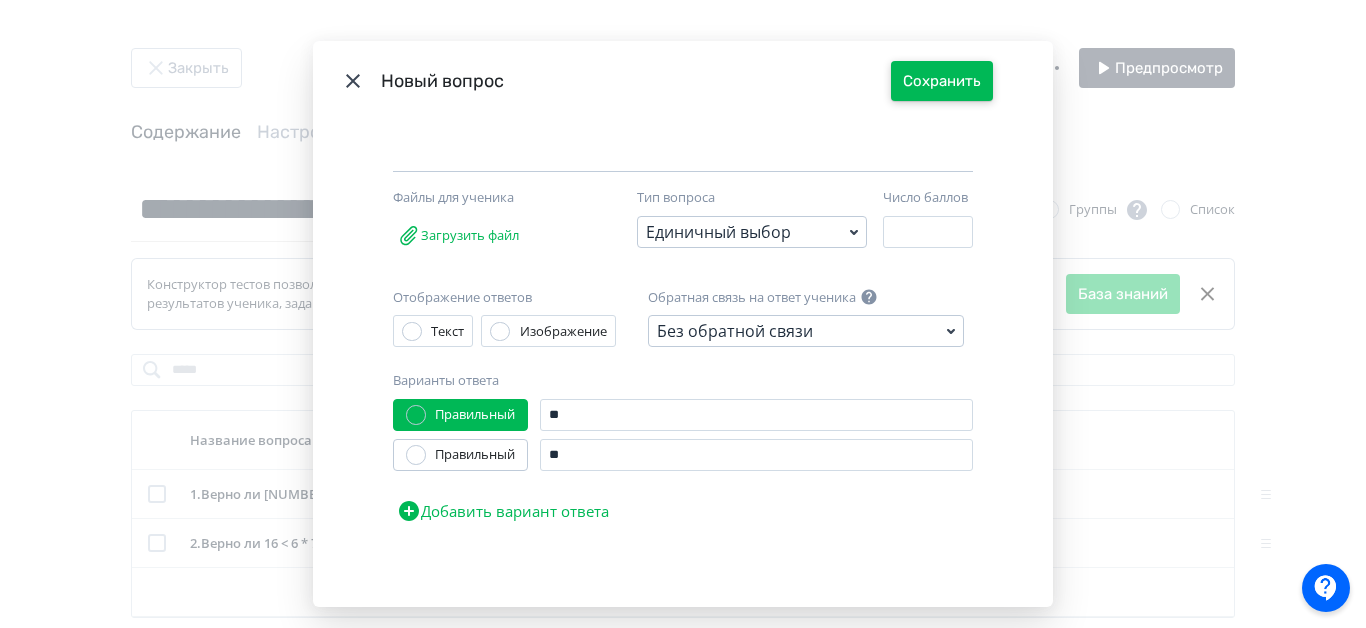 click on "Сохранить" at bounding box center (942, 81) 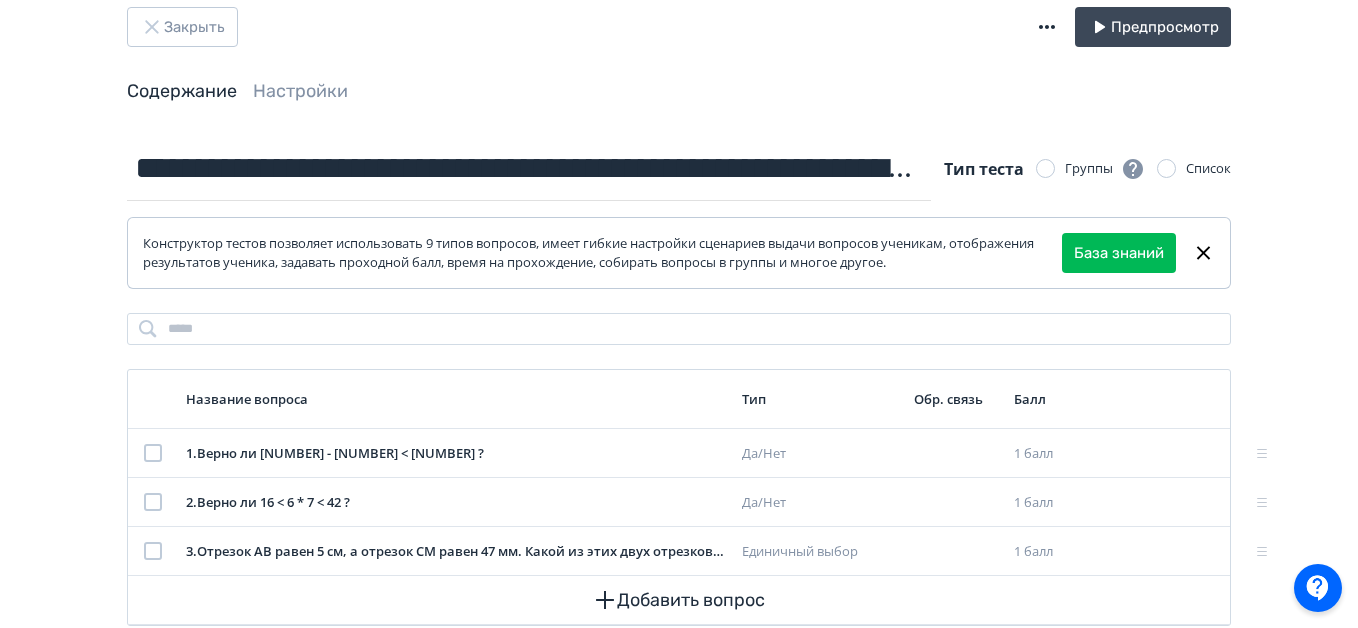 scroll, scrollTop: 0, scrollLeft: 0, axis: both 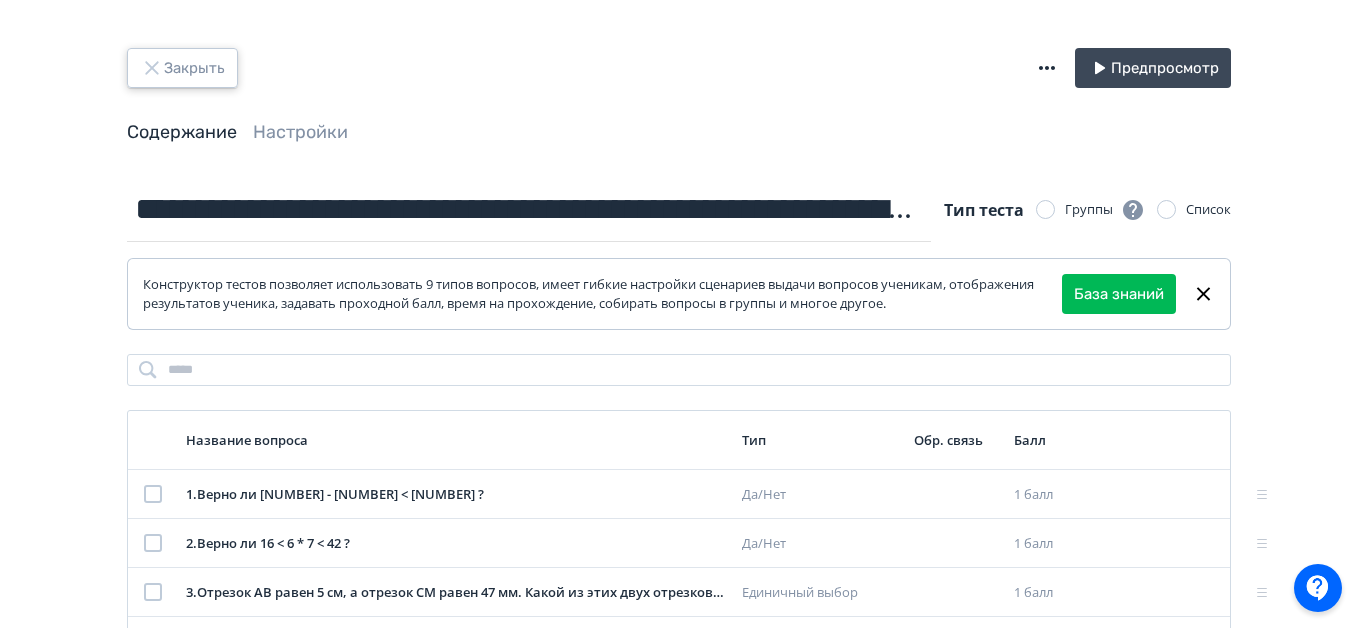 click 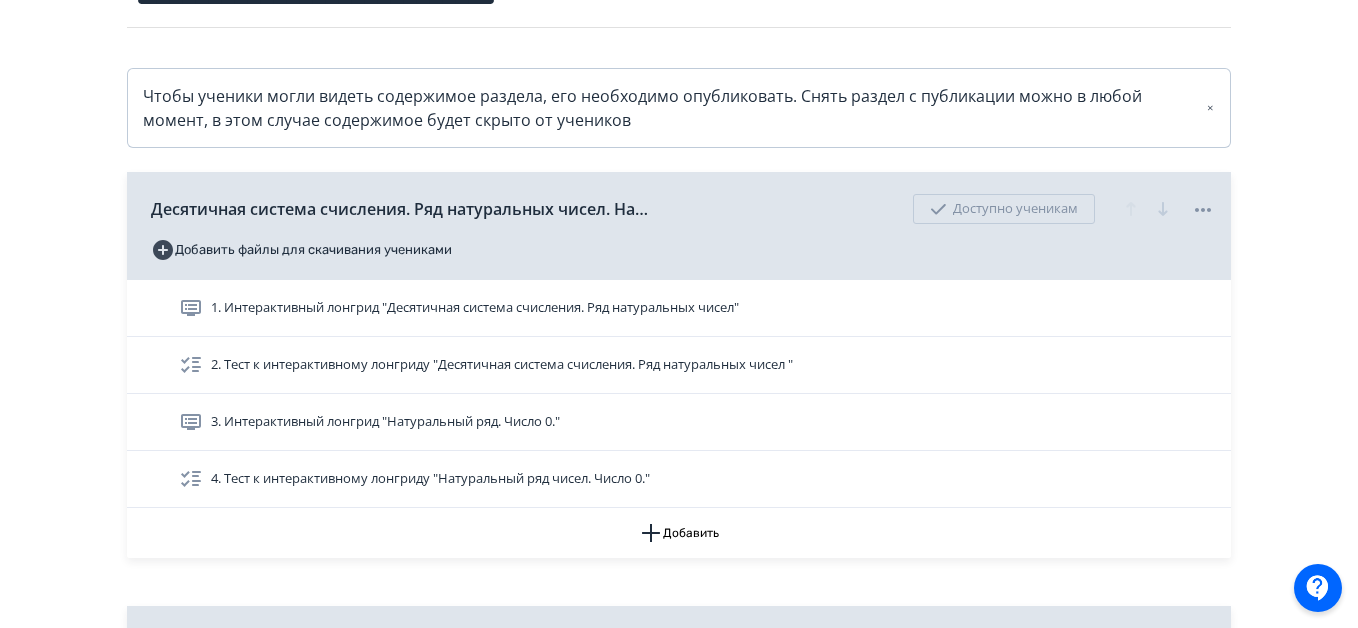 scroll, scrollTop: 300, scrollLeft: 0, axis: vertical 